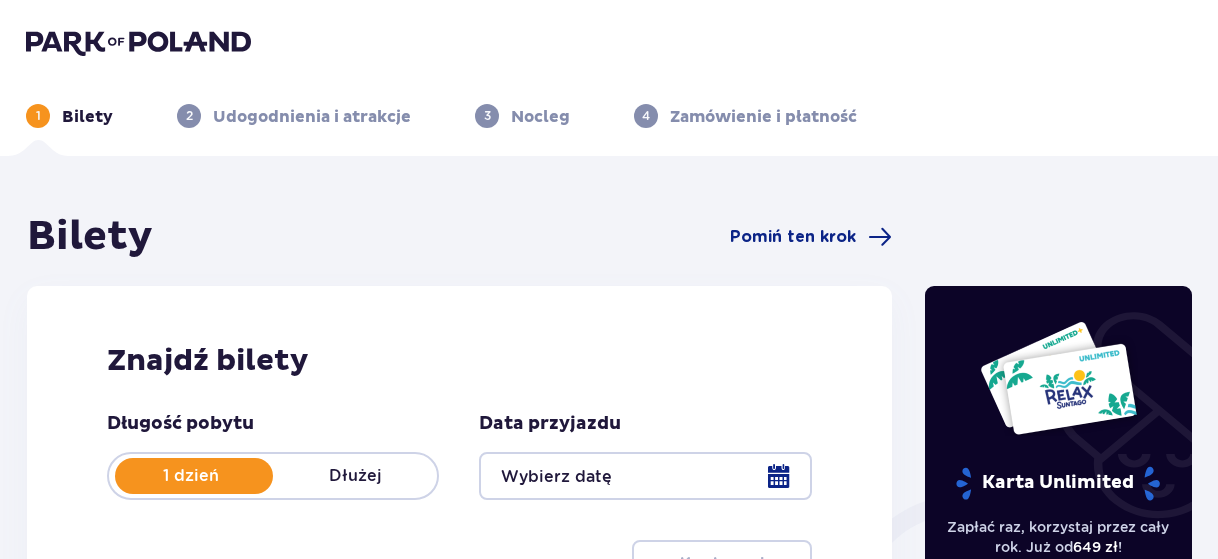 scroll, scrollTop: 0, scrollLeft: 0, axis: both 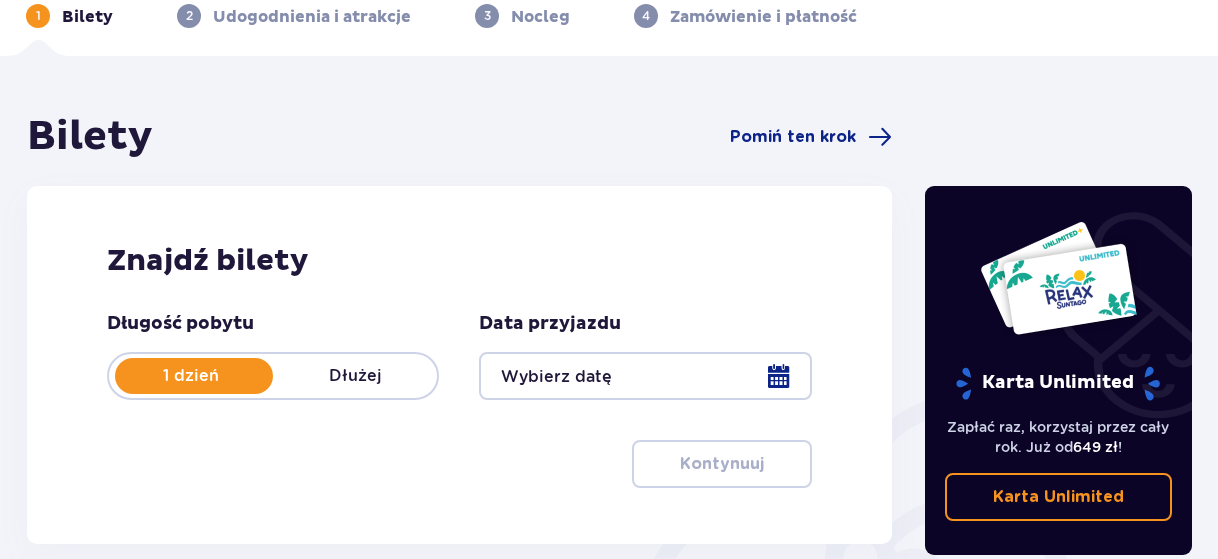 click at bounding box center [645, 376] 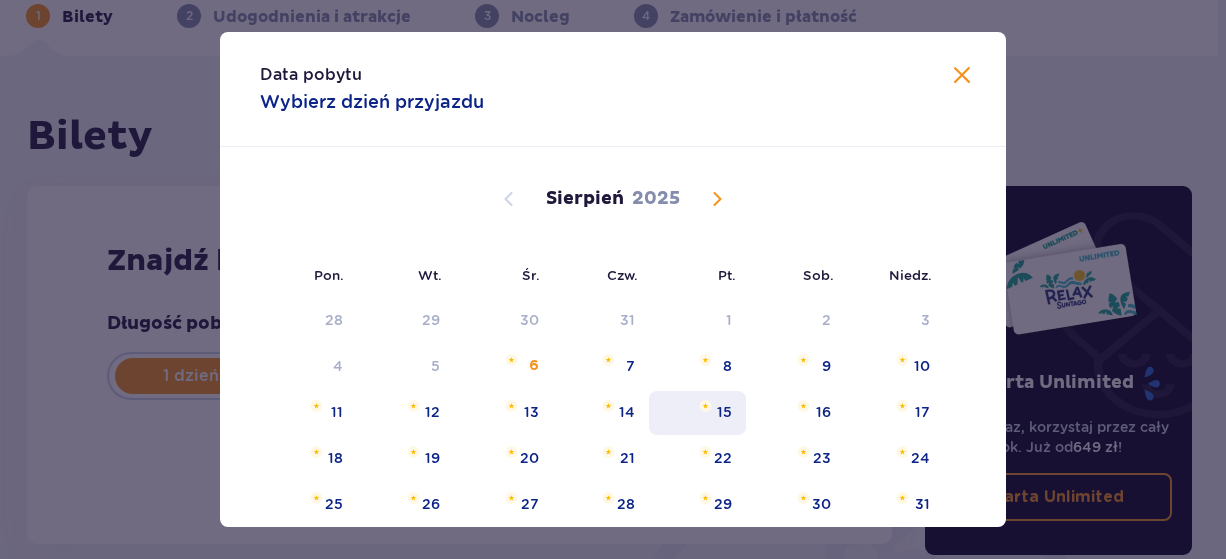 click on "15" at bounding box center [724, 412] 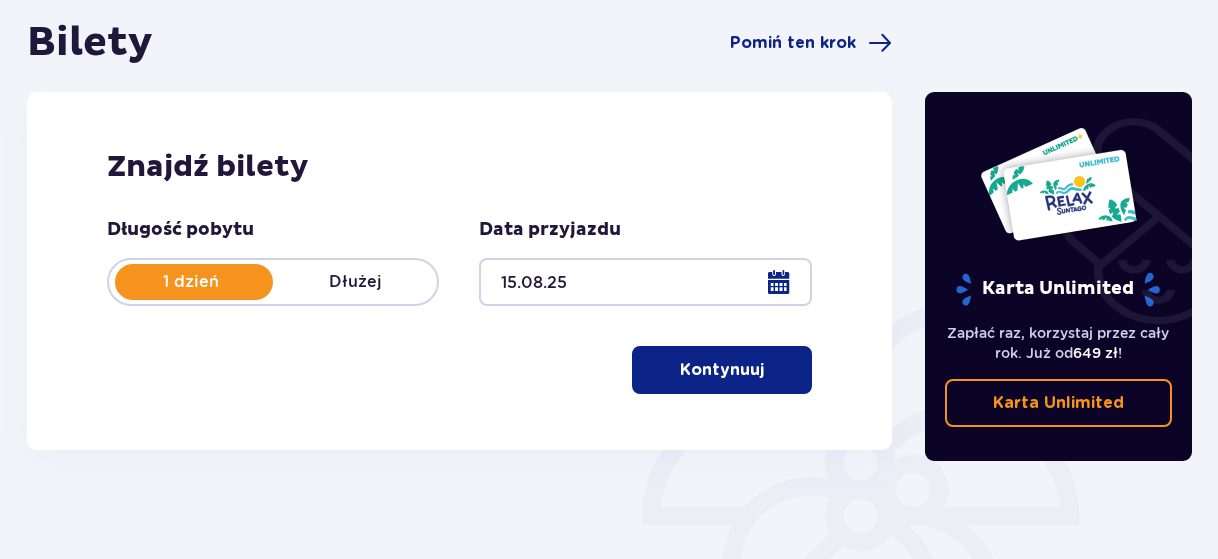 scroll, scrollTop: 300, scrollLeft: 0, axis: vertical 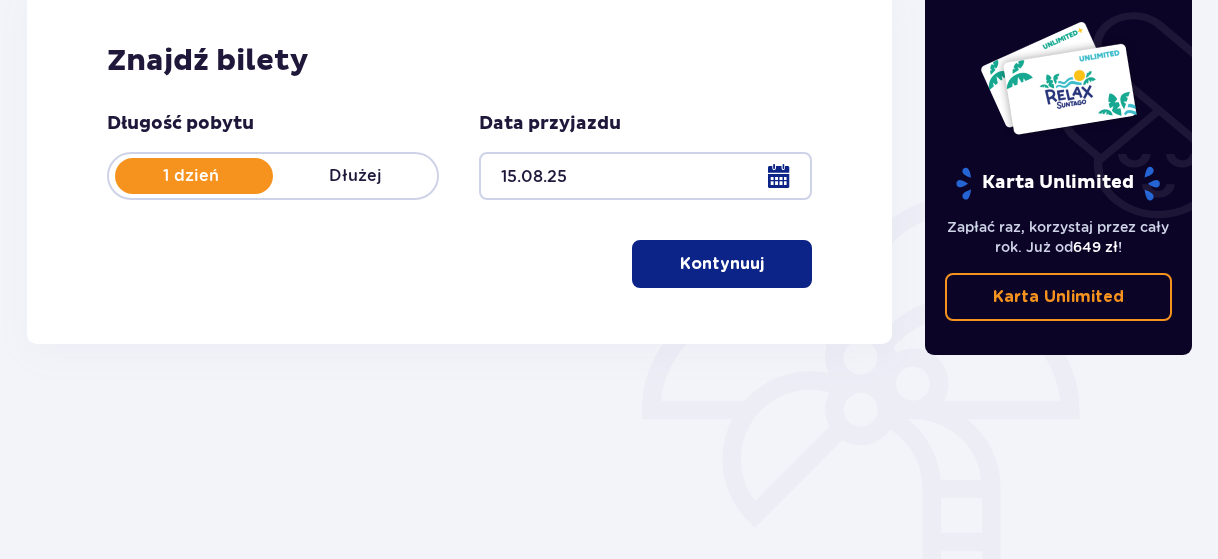click on "1 dzień" at bounding box center (191, 176) 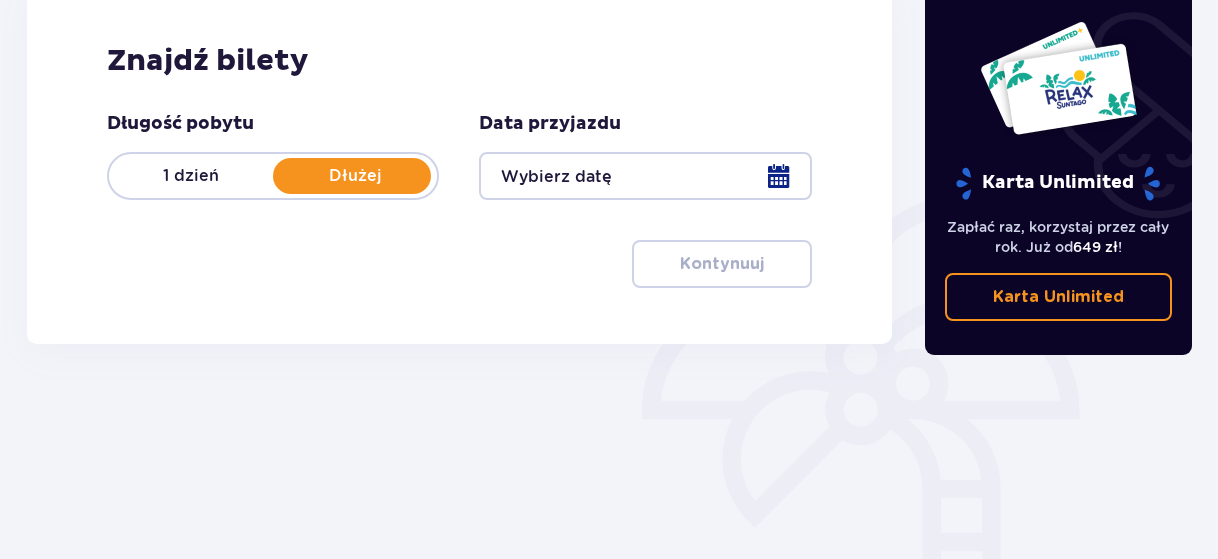 click on "Dłużej" at bounding box center [355, 176] 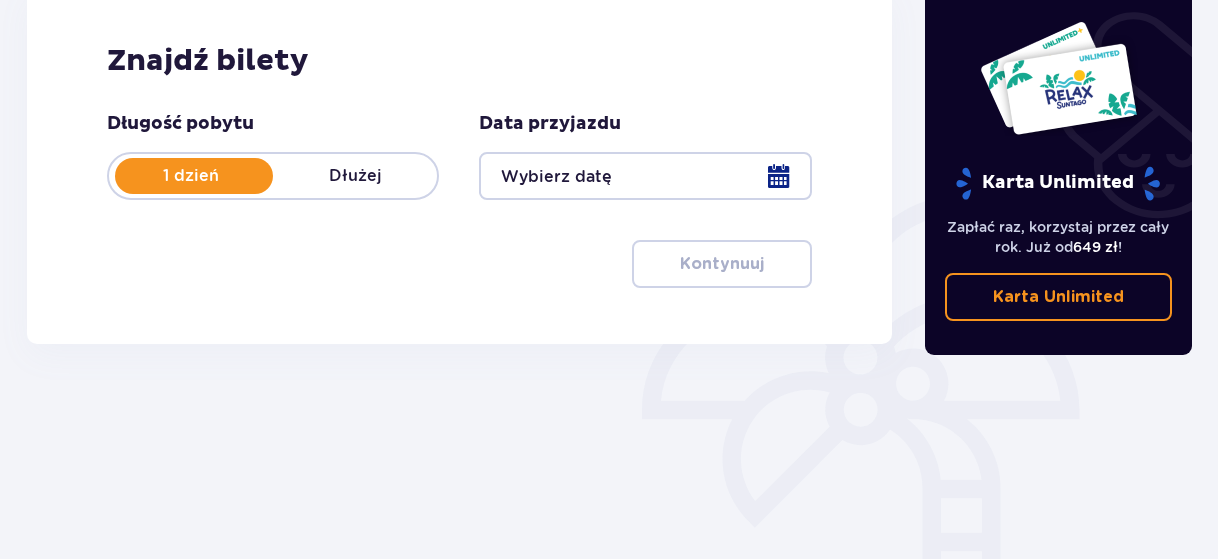 click on "1 dzień" at bounding box center [191, 176] 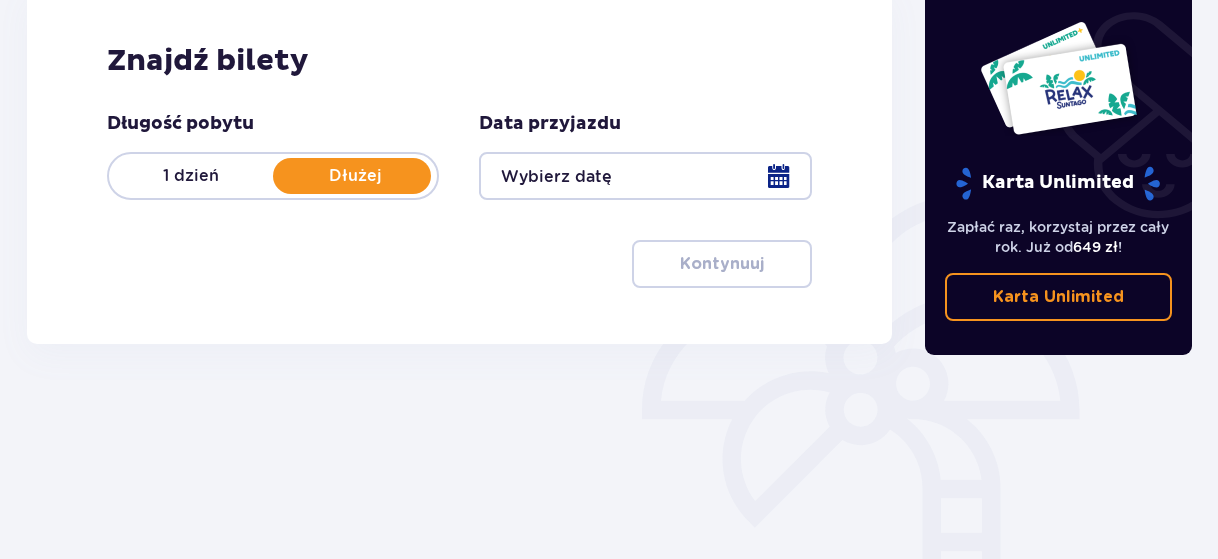 click on "Dłużej" at bounding box center (355, 176) 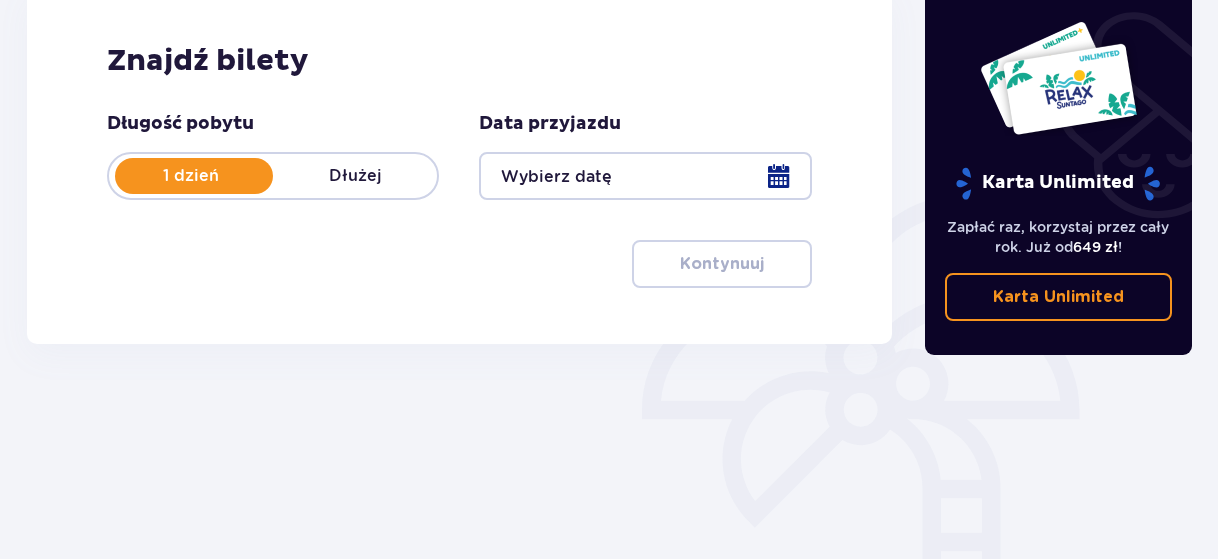 click at bounding box center (645, 176) 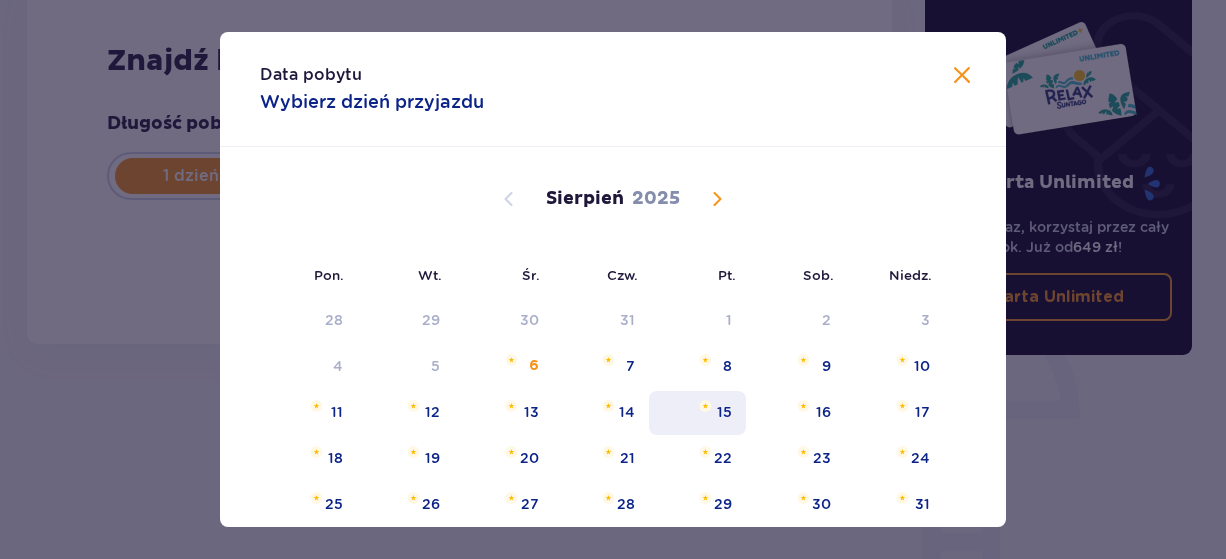 click on "15" at bounding box center (724, 412) 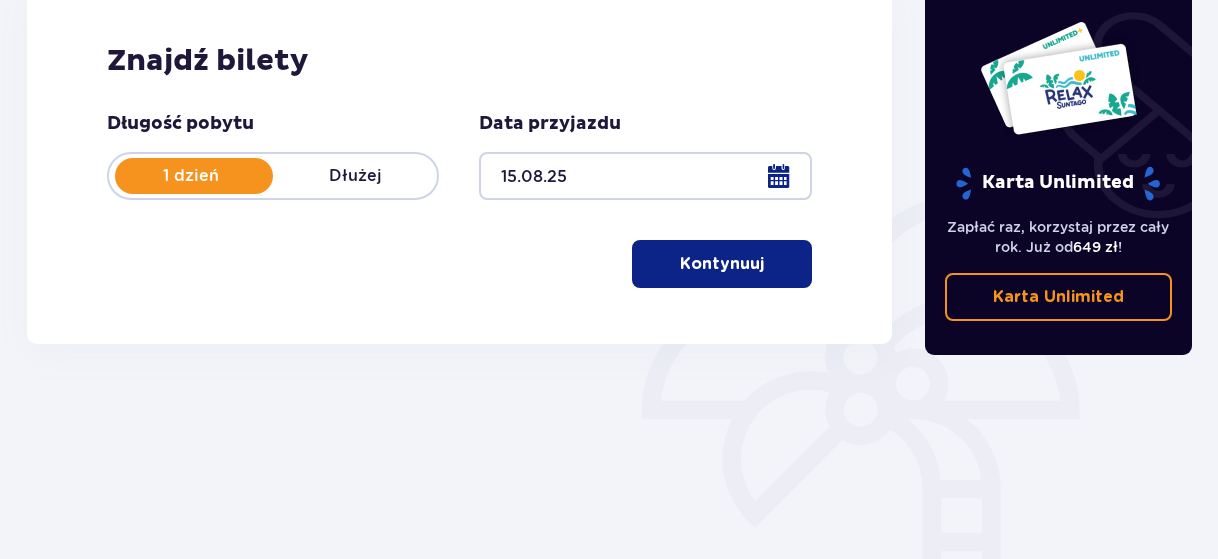 click on "Kontynuuj" at bounding box center (722, 264) 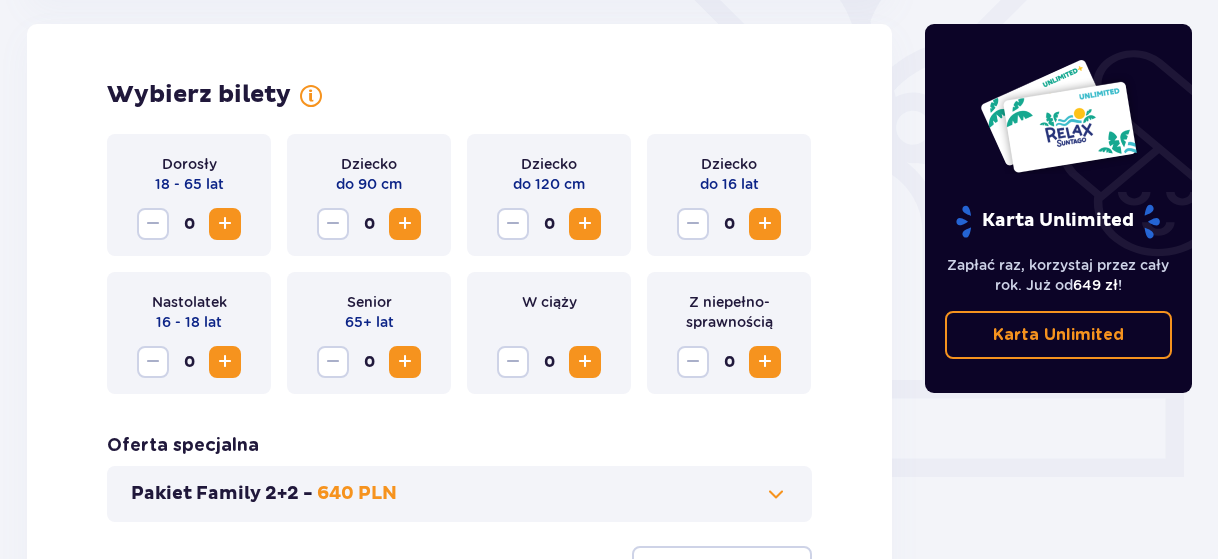 scroll, scrollTop: 756, scrollLeft: 0, axis: vertical 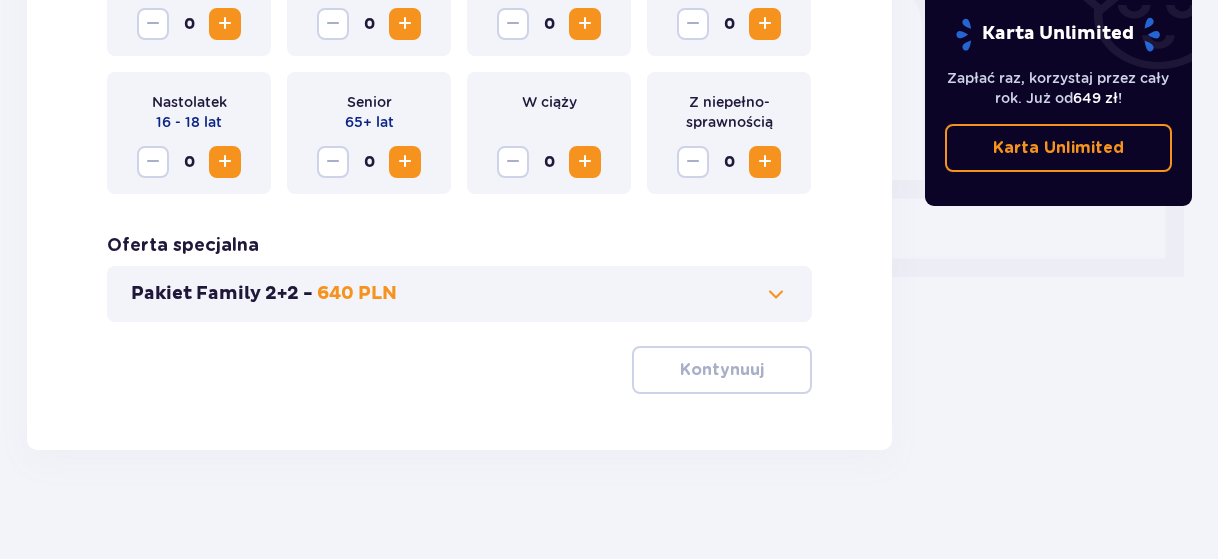 click on "640 PLN" at bounding box center [357, 294] 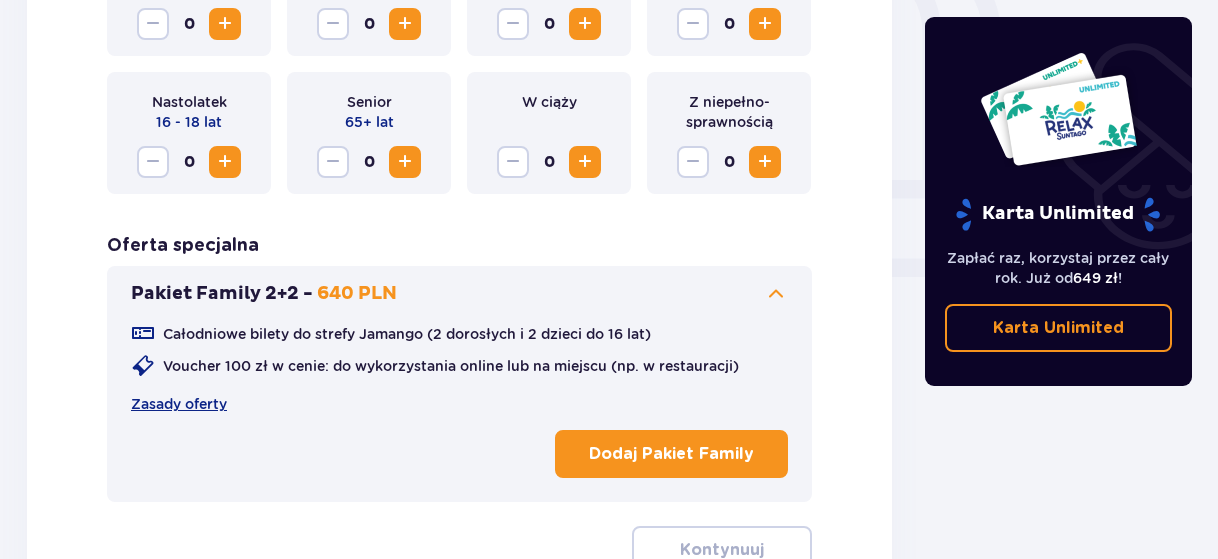 scroll, scrollTop: 556, scrollLeft: 0, axis: vertical 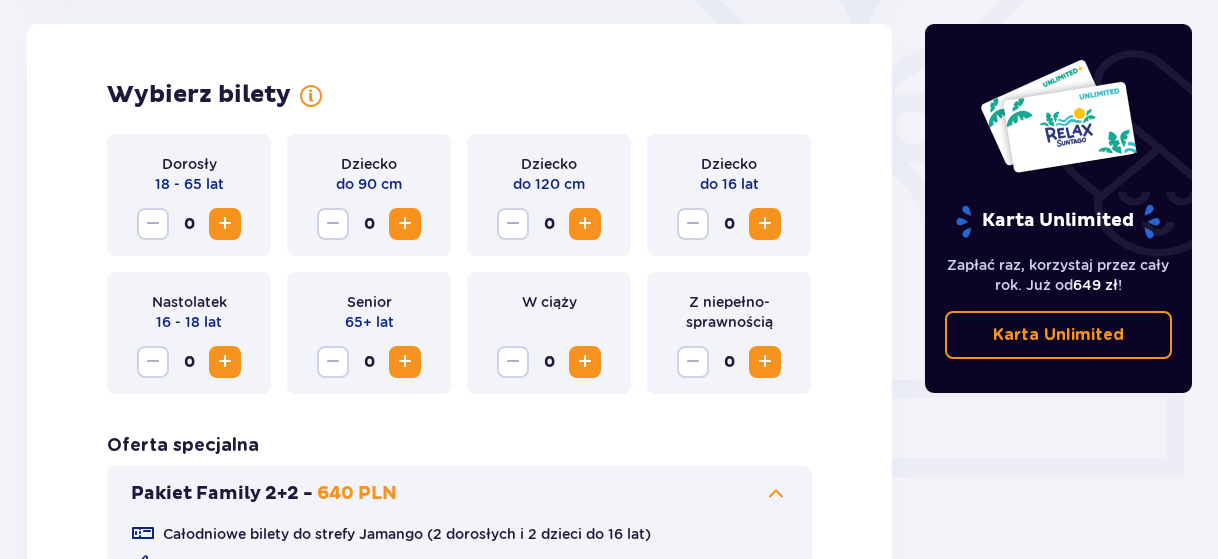 click at bounding box center (765, 224) 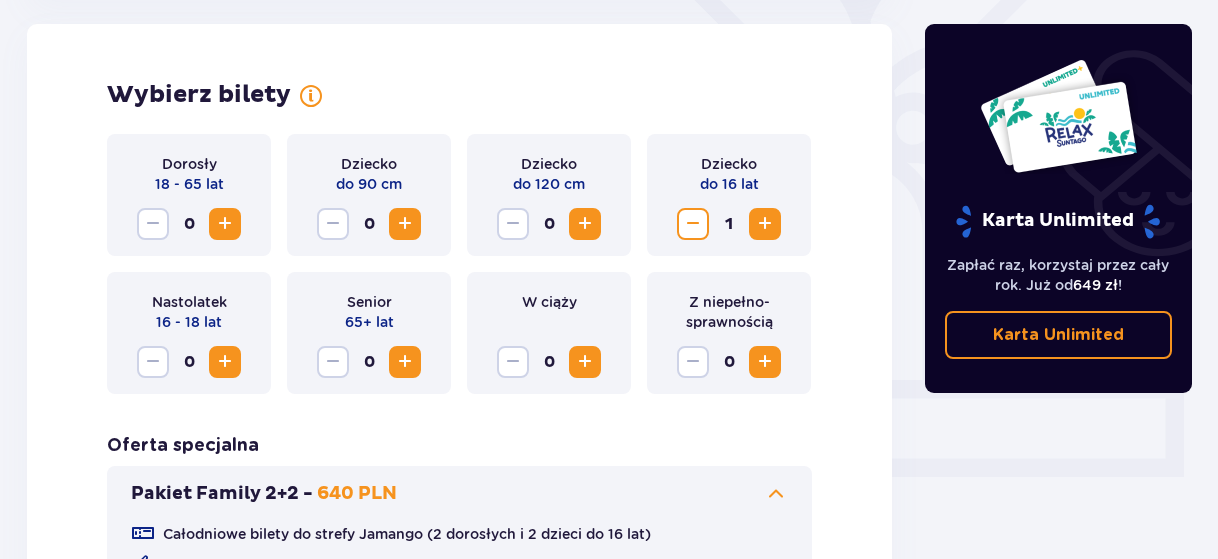 click at bounding box center (765, 224) 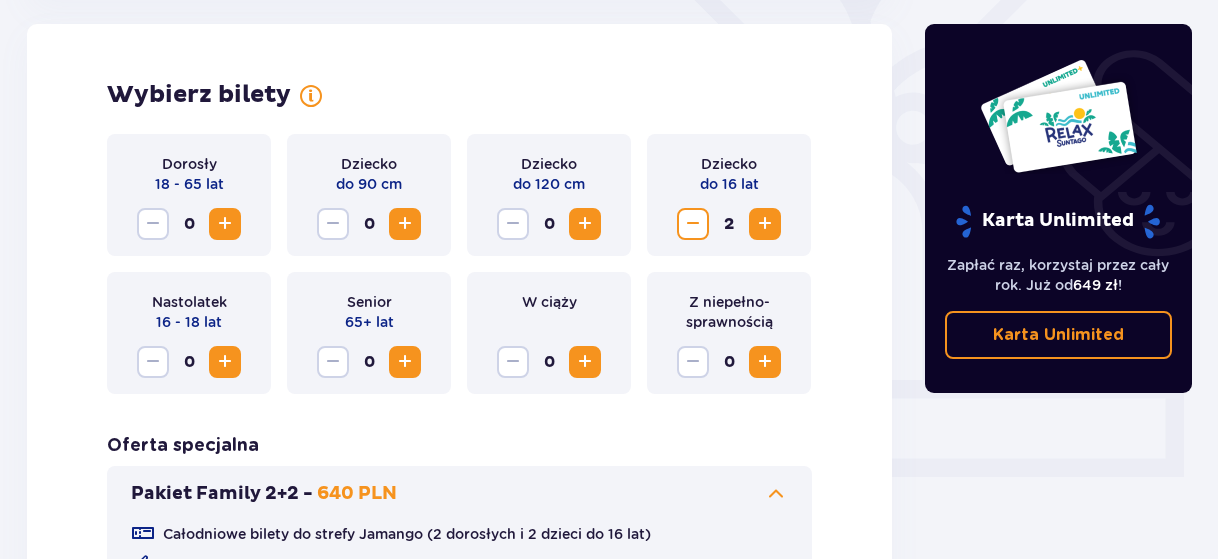 click at bounding box center [693, 224] 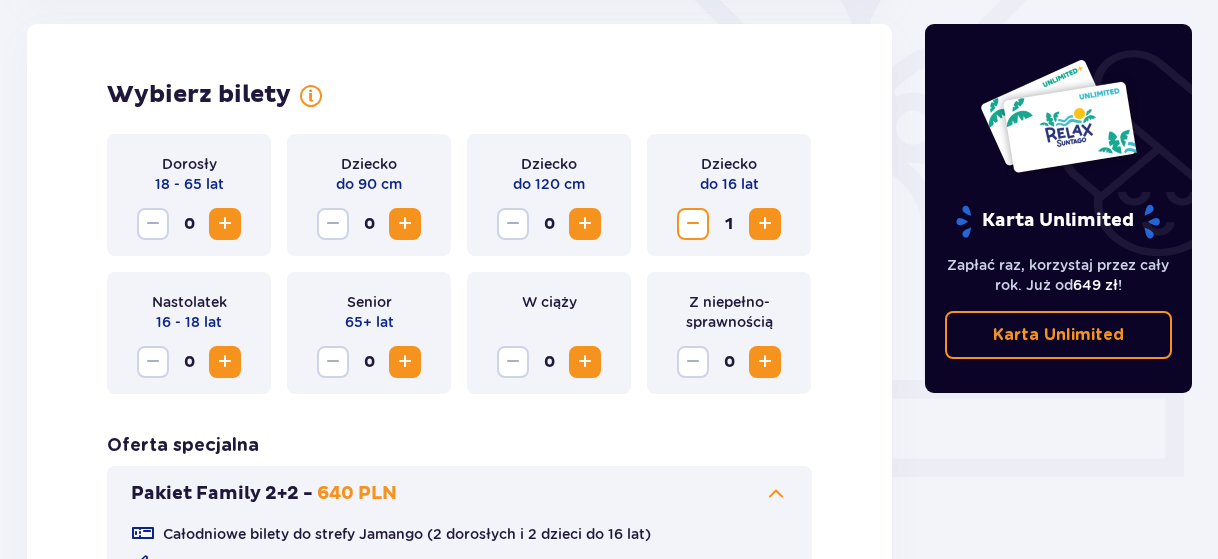 click at bounding box center [225, 224] 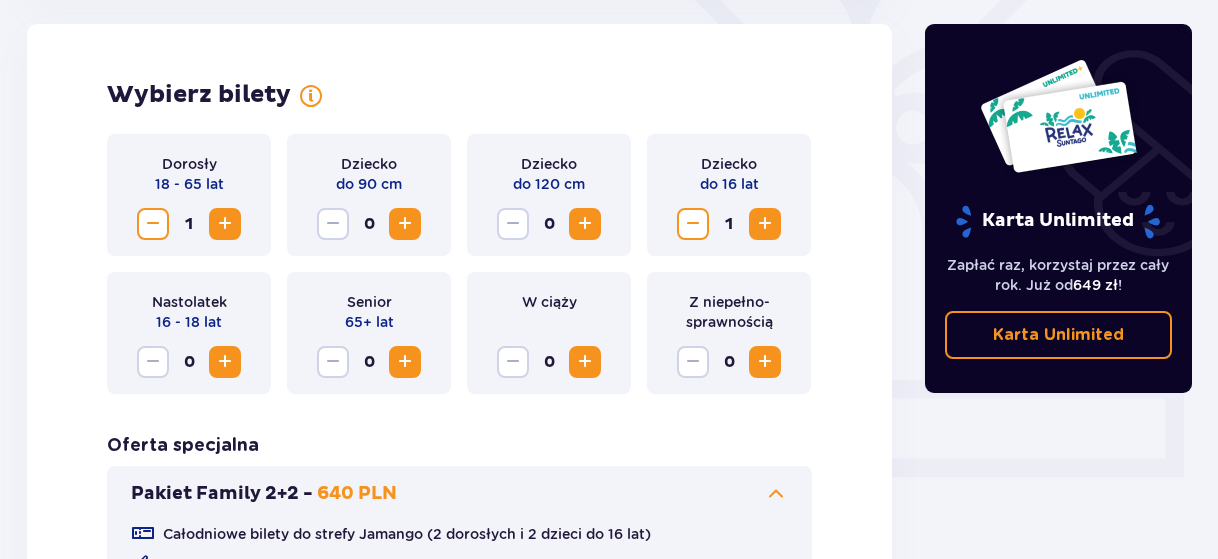 click at bounding box center [225, 224] 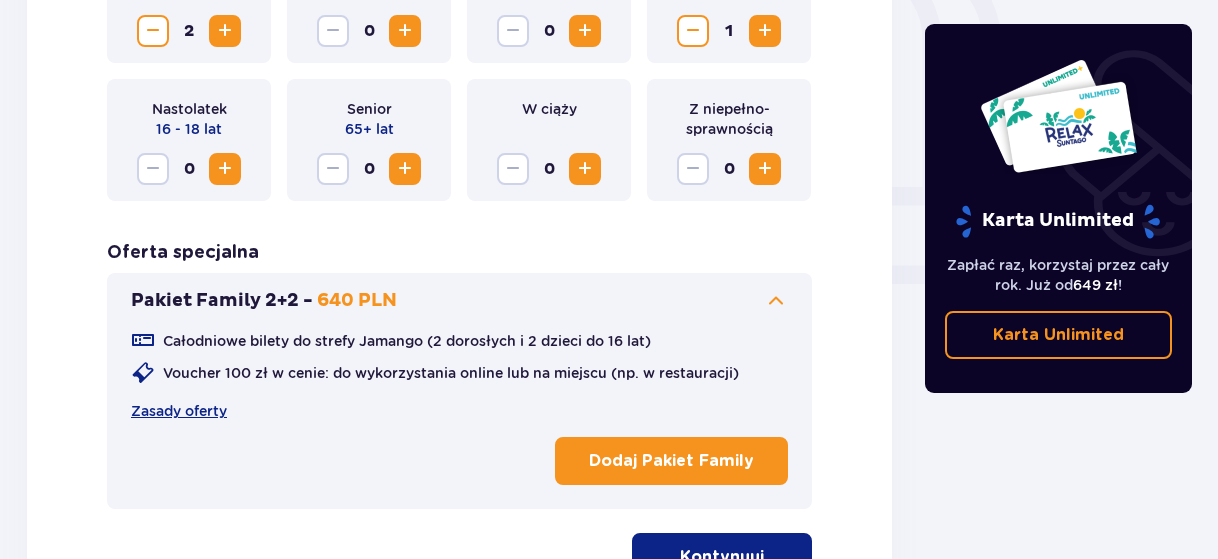 scroll, scrollTop: 846, scrollLeft: 0, axis: vertical 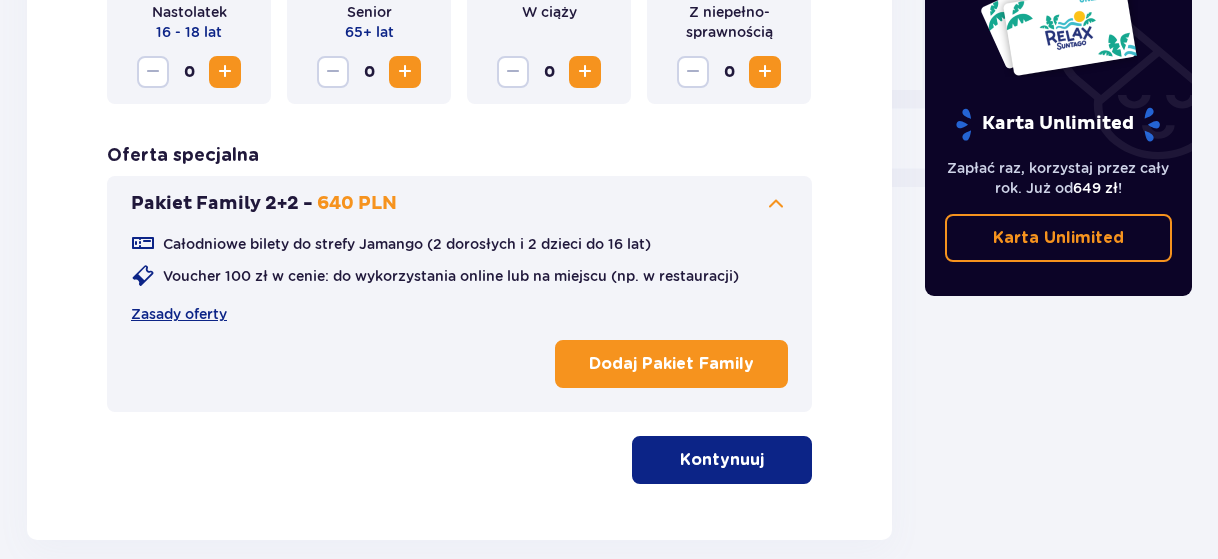 click at bounding box center (768, 460) 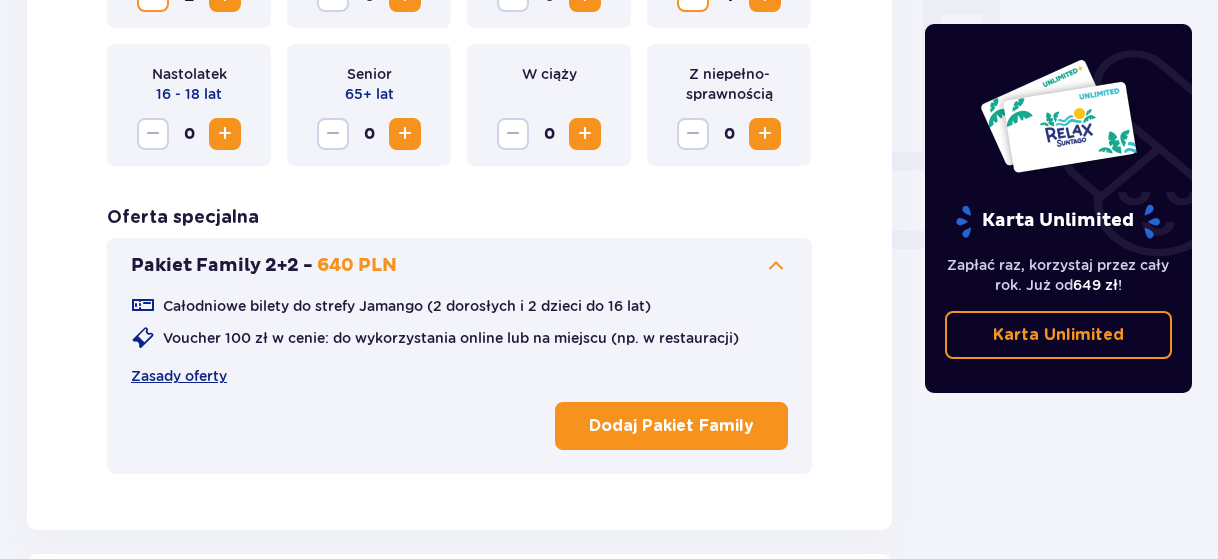 scroll, scrollTop: 590, scrollLeft: 0, axis: vertical 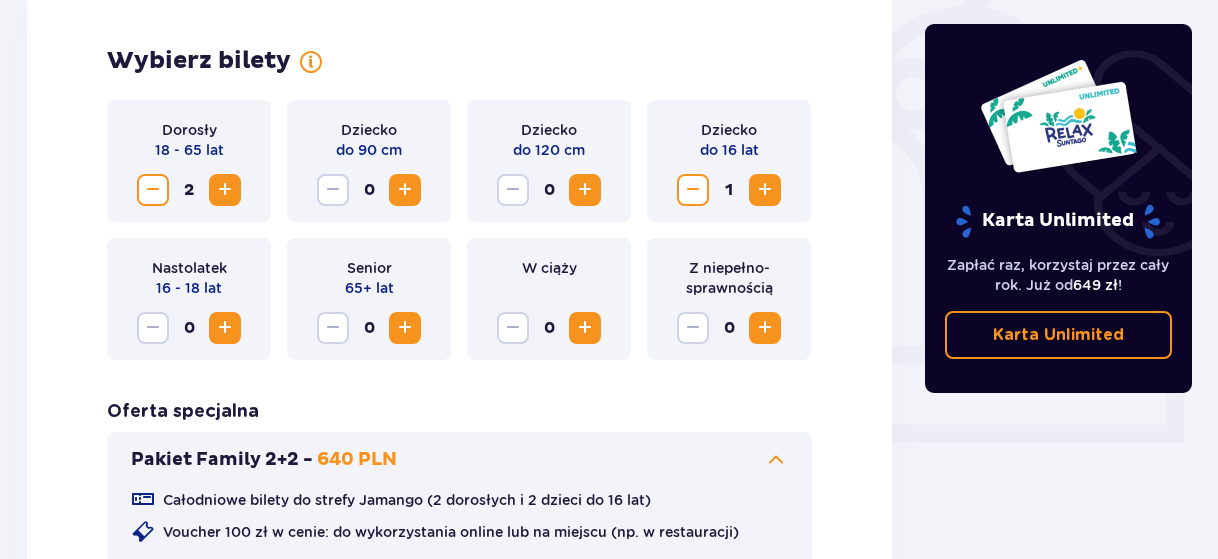 click at bounding box center [225, 190] 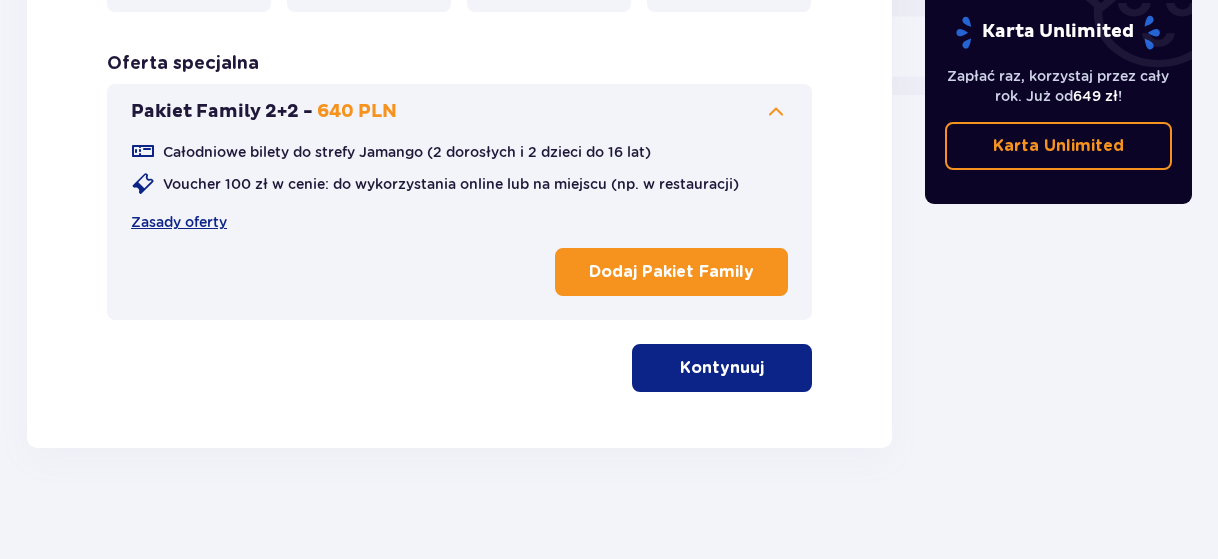 scroll, scrollTop: 946, scrollLeft: 0, axis: vertical 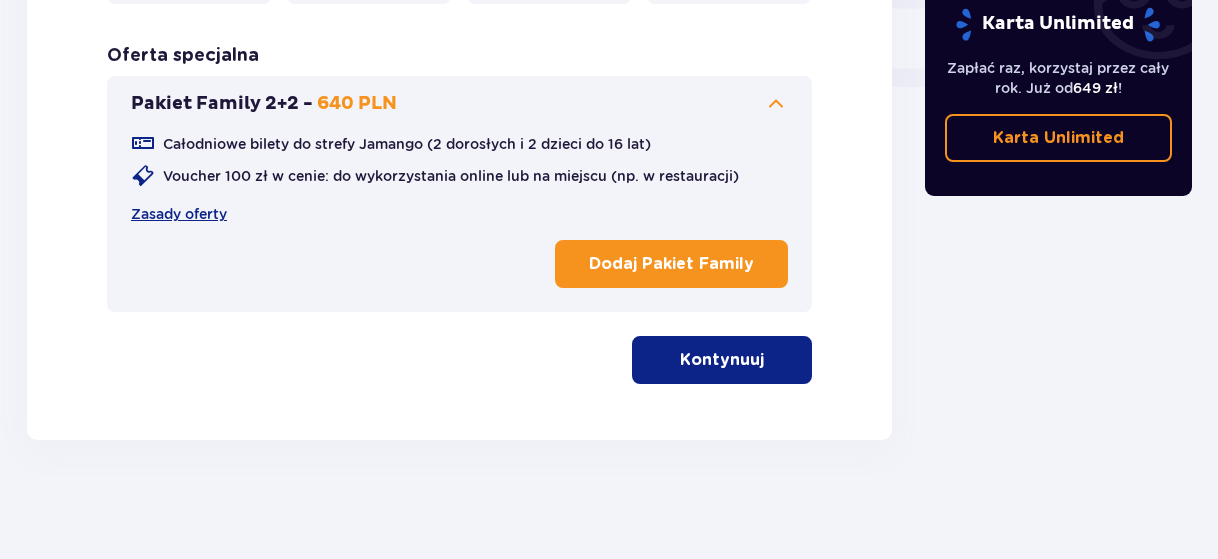 click on "Kontynuuj" at bounding box center [722, 360] 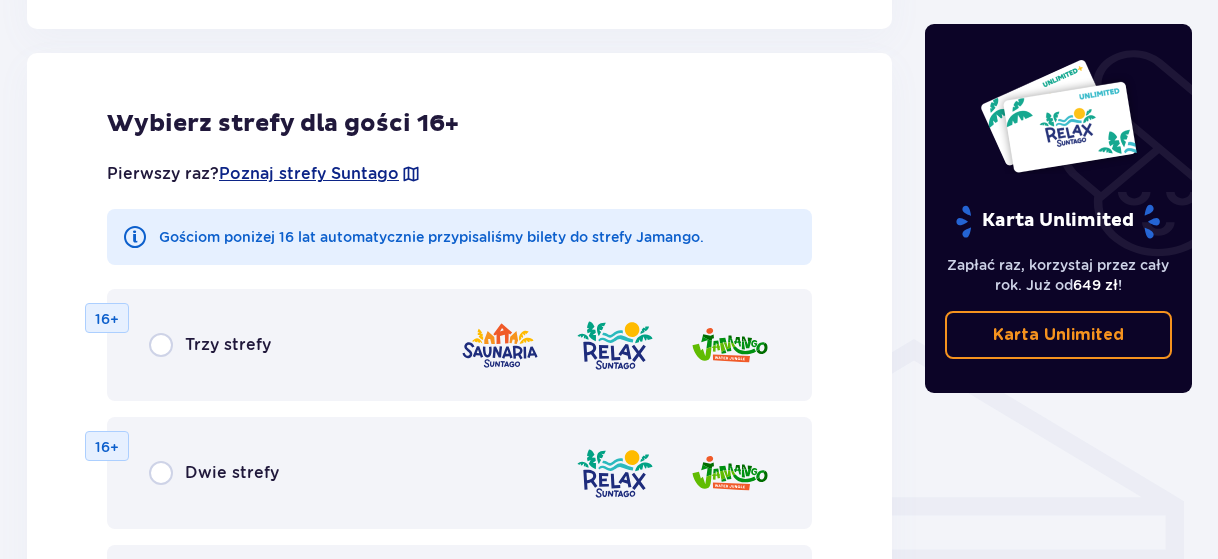 scroll, scrollTop: 1290, scrollLeft: 0, axis: vertical 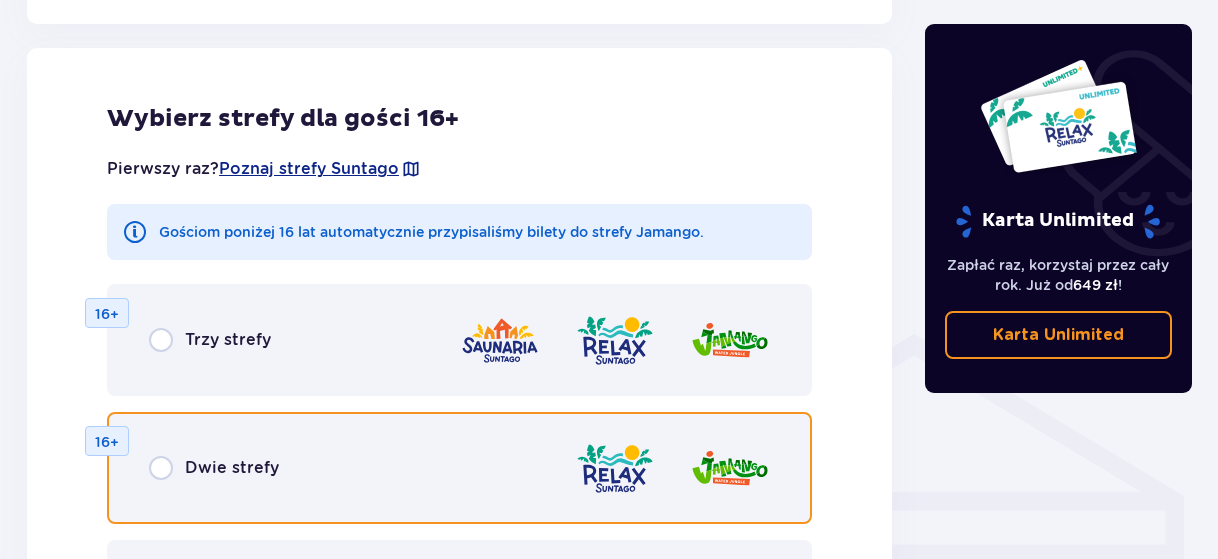 click at bounding box center [161, 468] 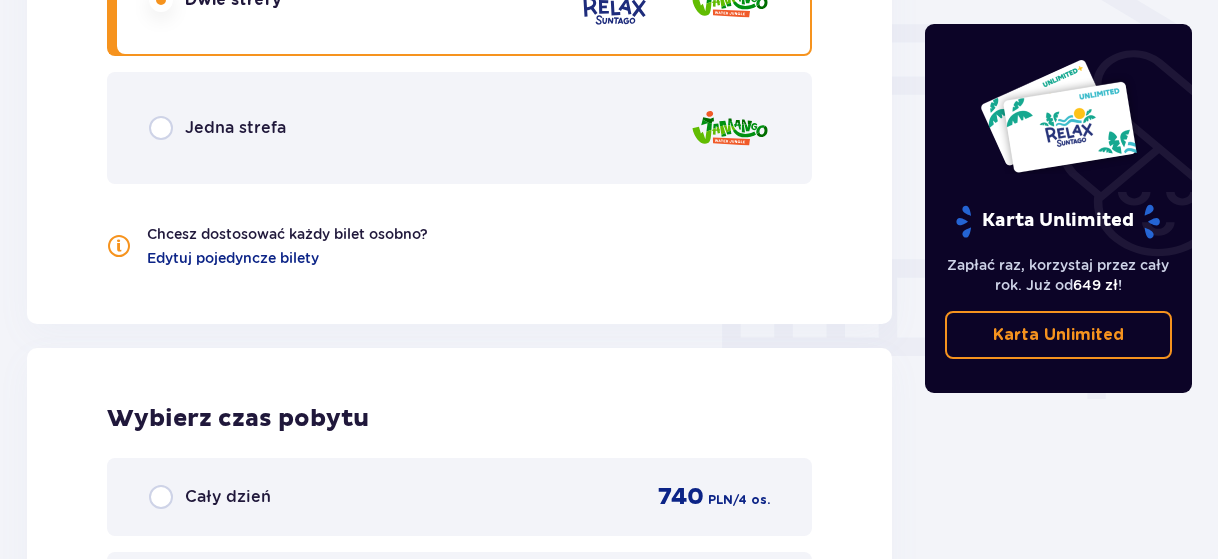 scroll, scrollTop: 1458, scrollLeft: 0, axis: vertical 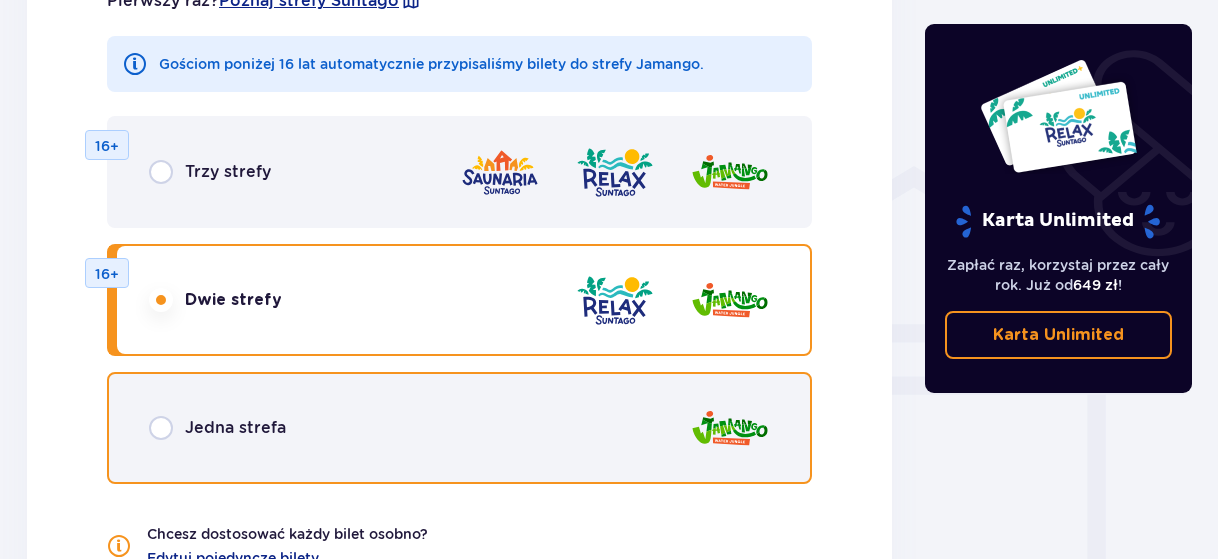 click at bounding box center (161, 428) 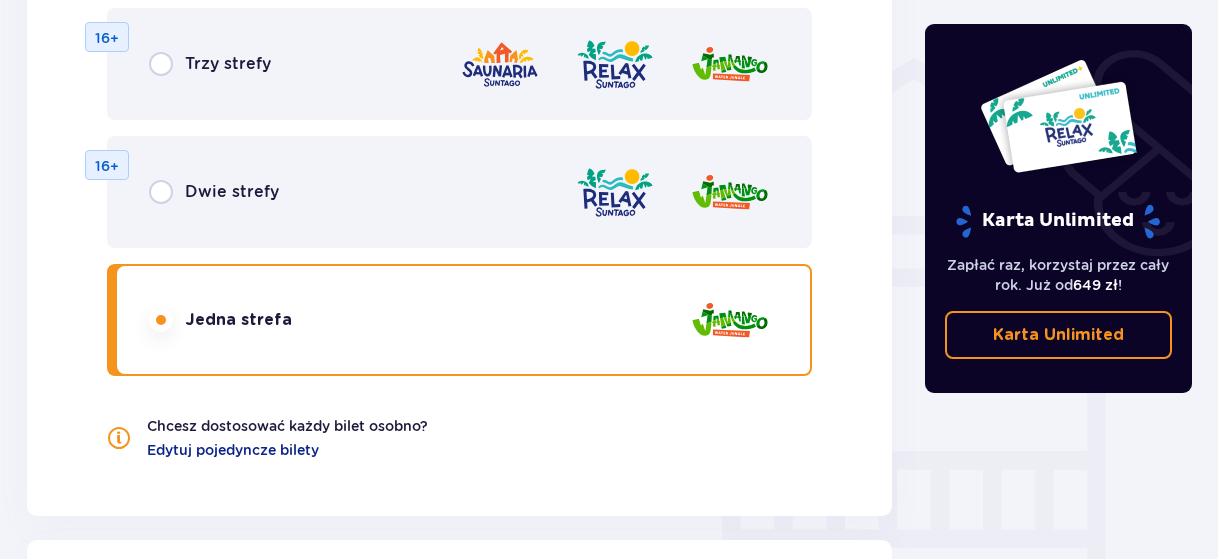 scroll, scrollTop: 1558, scrollLeft: 0, axis: vertical 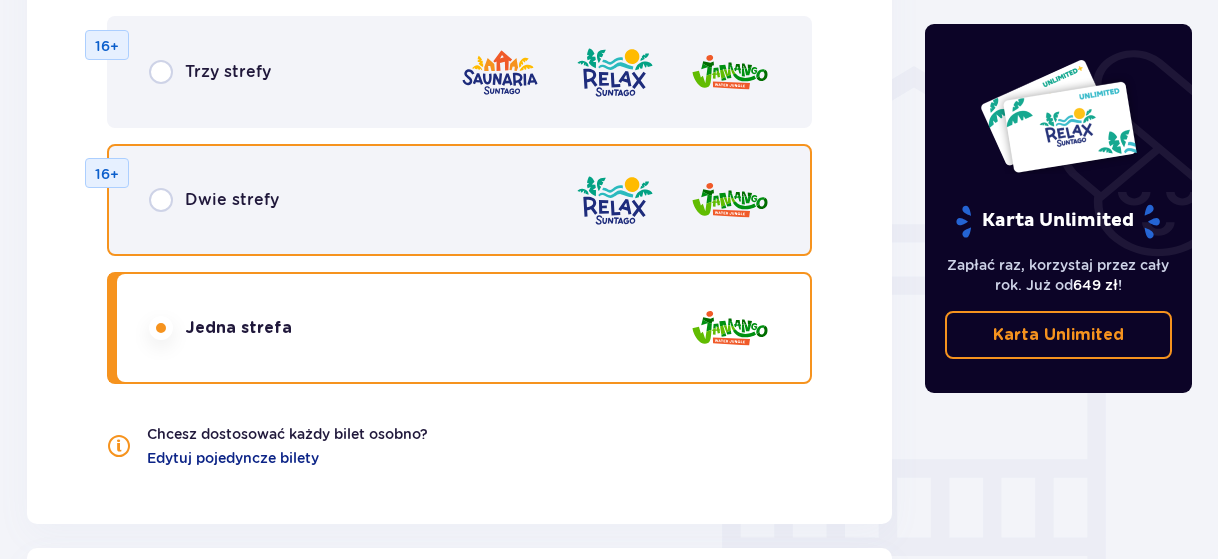 click at bounding box center [161, 200] 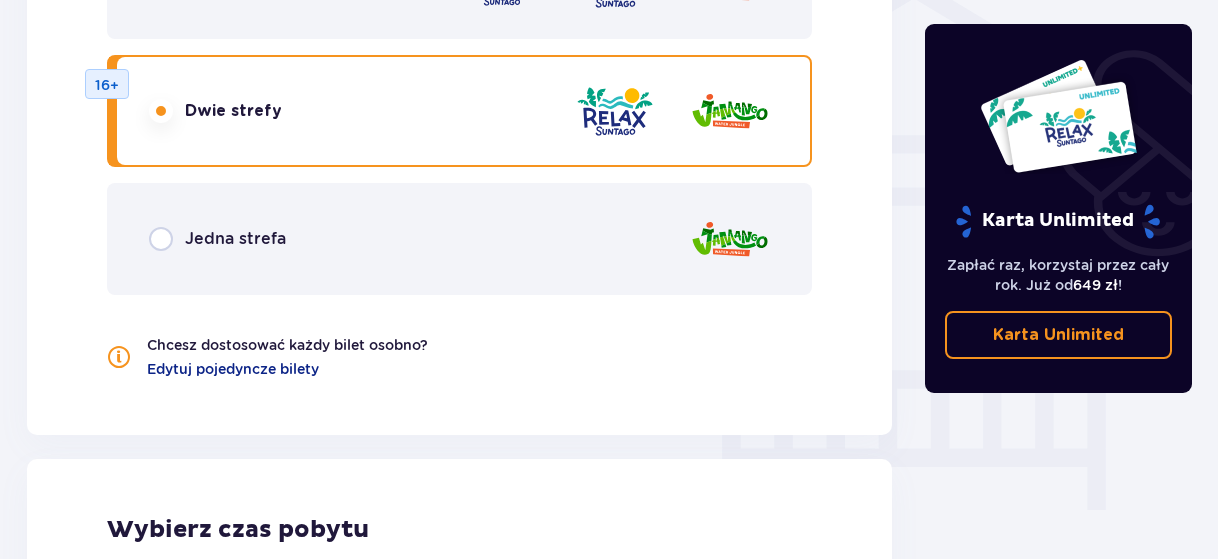 scroll, scrollTop: 1558, scrollLeft: 0, axis: vertical 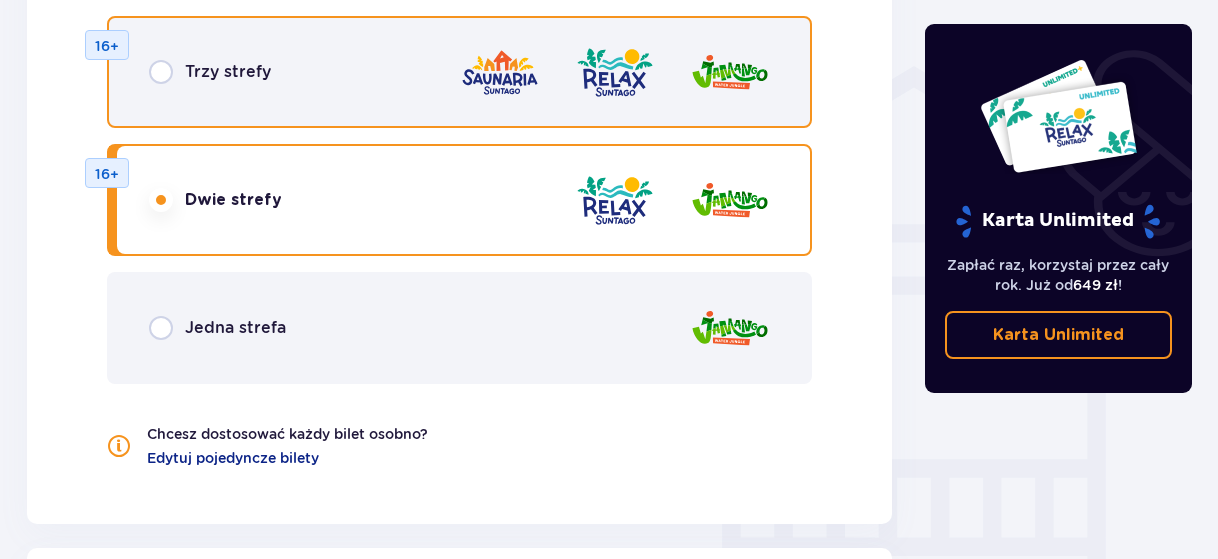 click at bounding box center [161, 72] 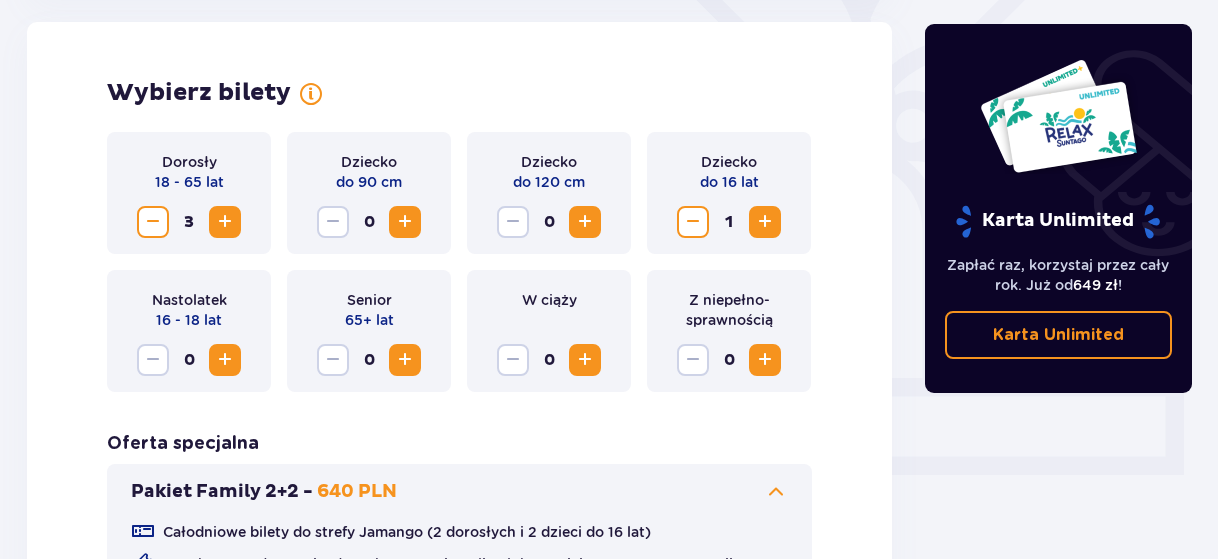 scroll, scrollTop: 258, scrollLeft: 0, axis: vertical 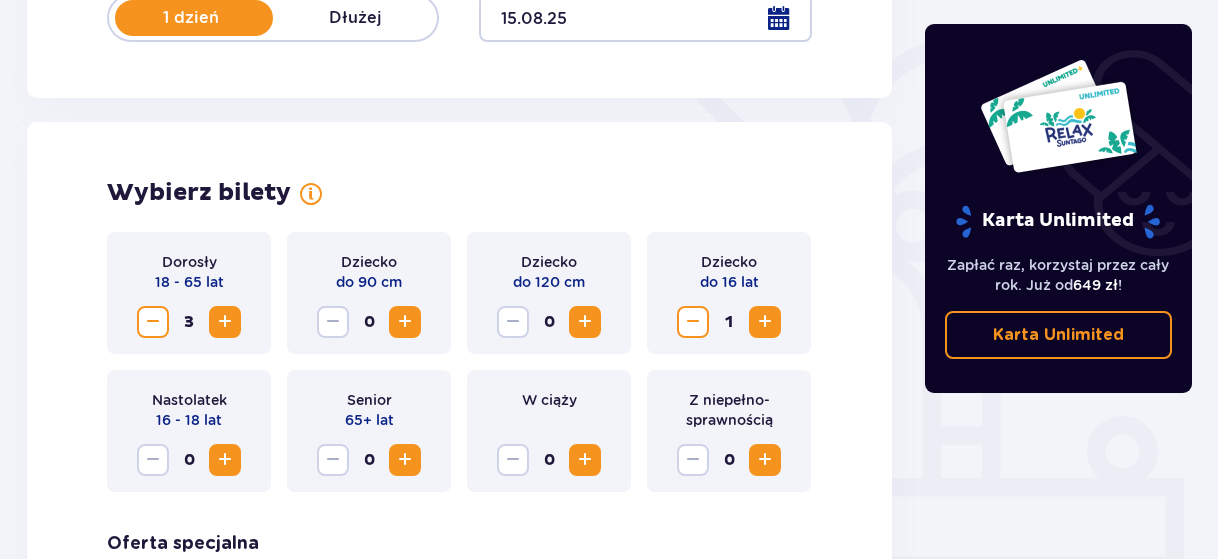 click at bounding box center [153, 322] 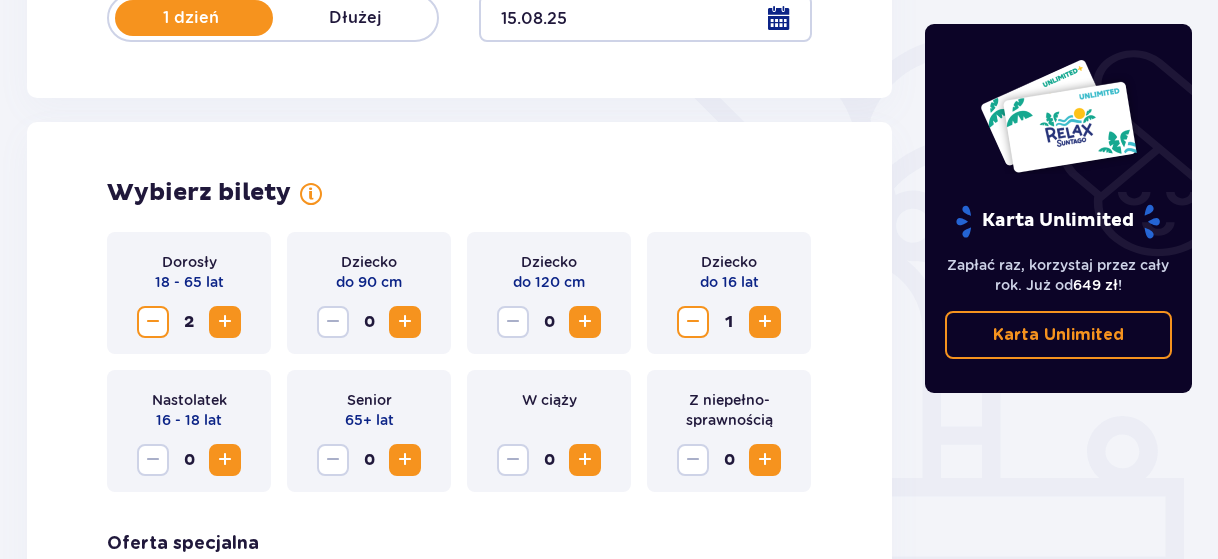 click at bounding box center (153, 322) 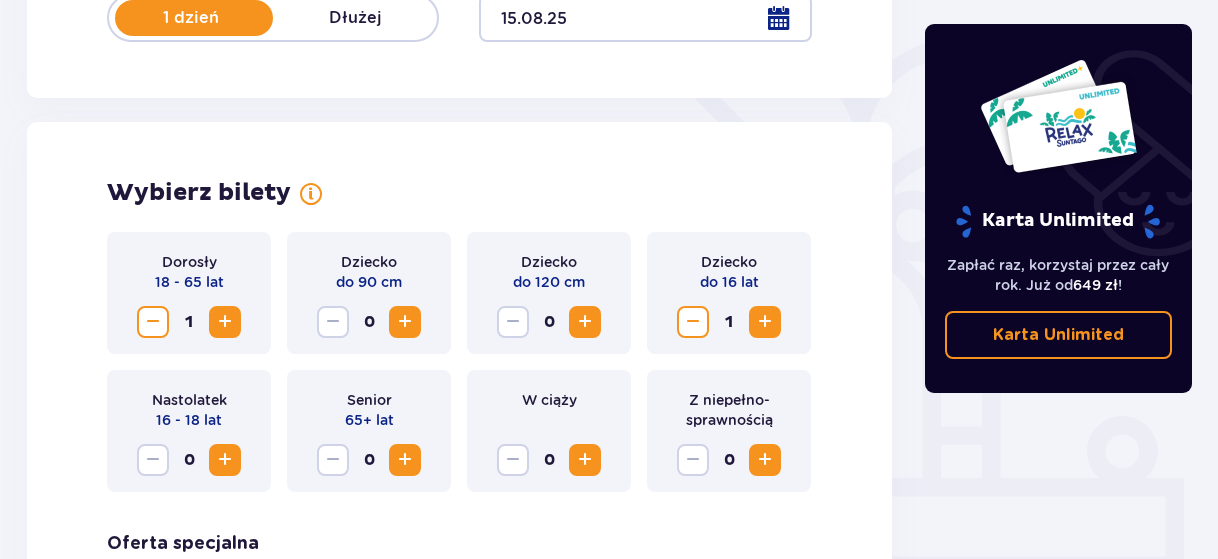 click at bounding box center [693, 322] 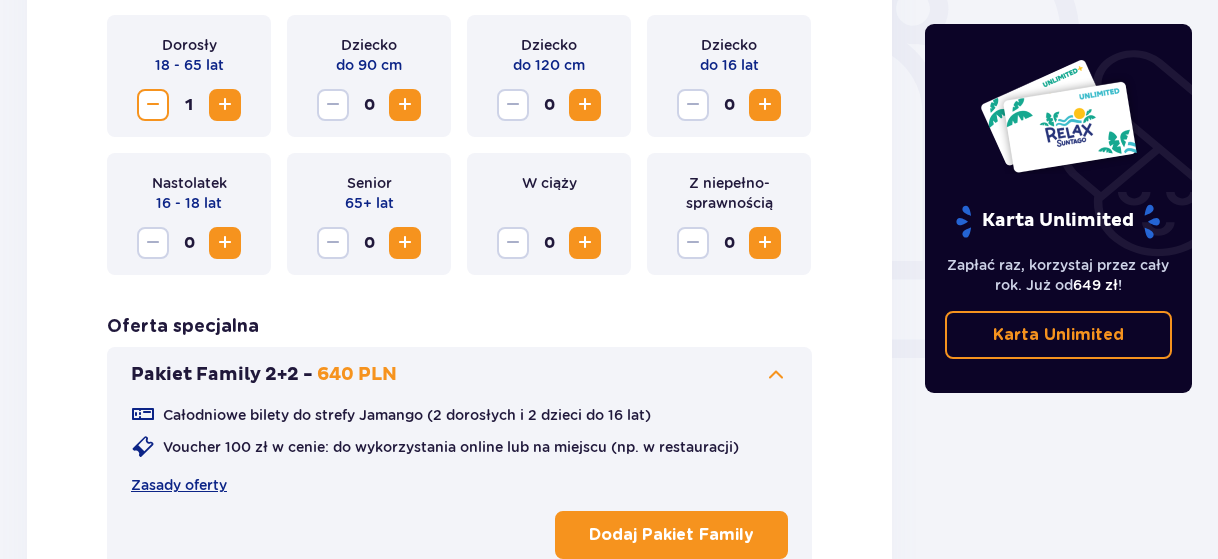 scroll, scrollTop: 858, scrollLeft: 0, axis: vertical 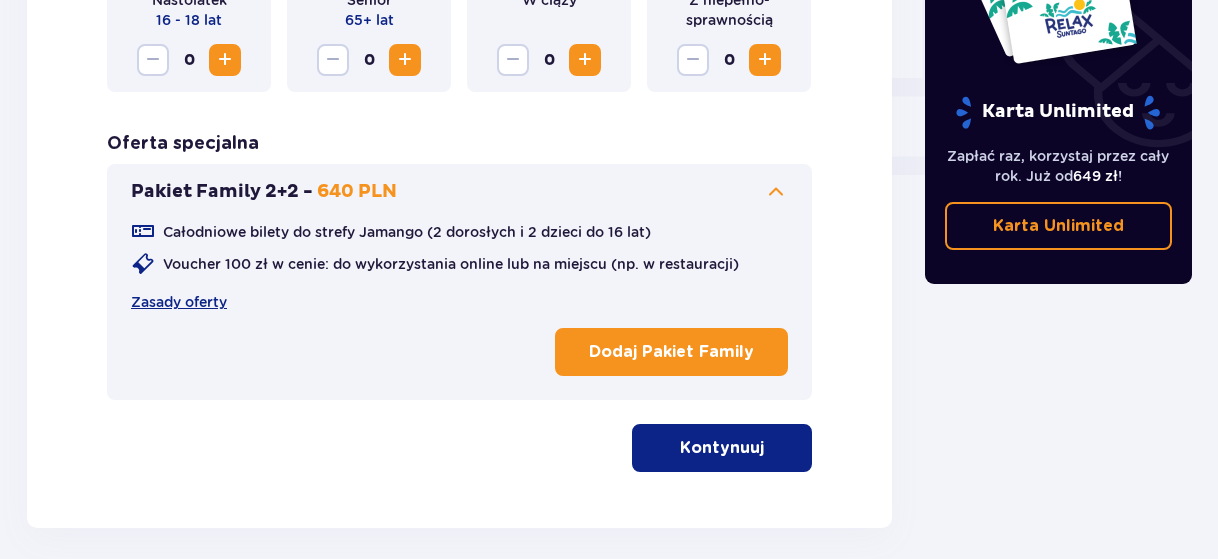 click on "Kontynuuj" at bounding box center (722, 448) 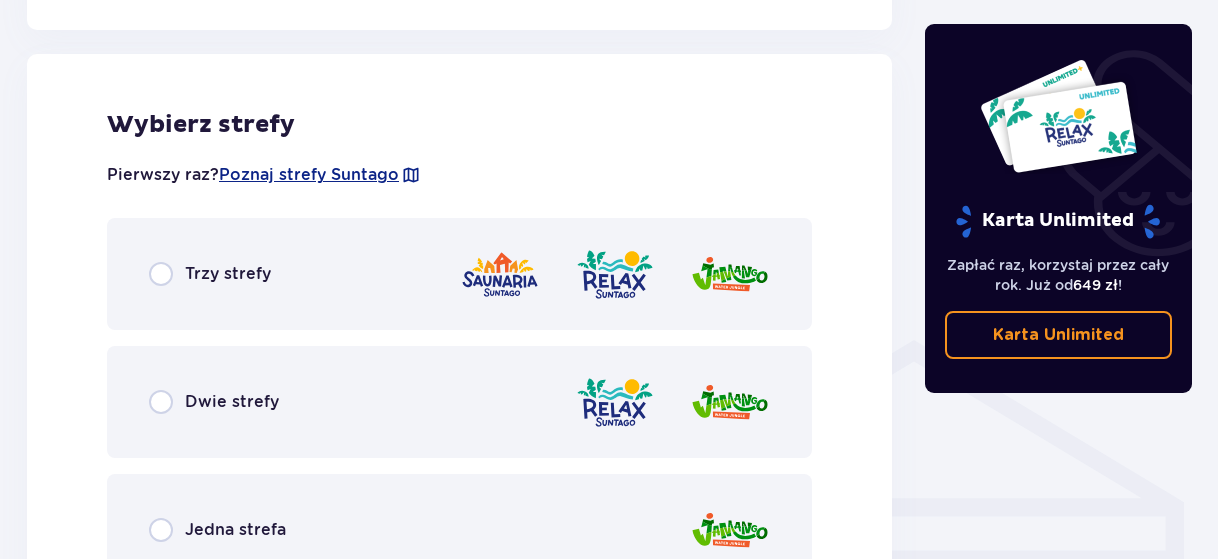scroll, scrollTop: 1290, scrollLeft: 0, axis: vertical 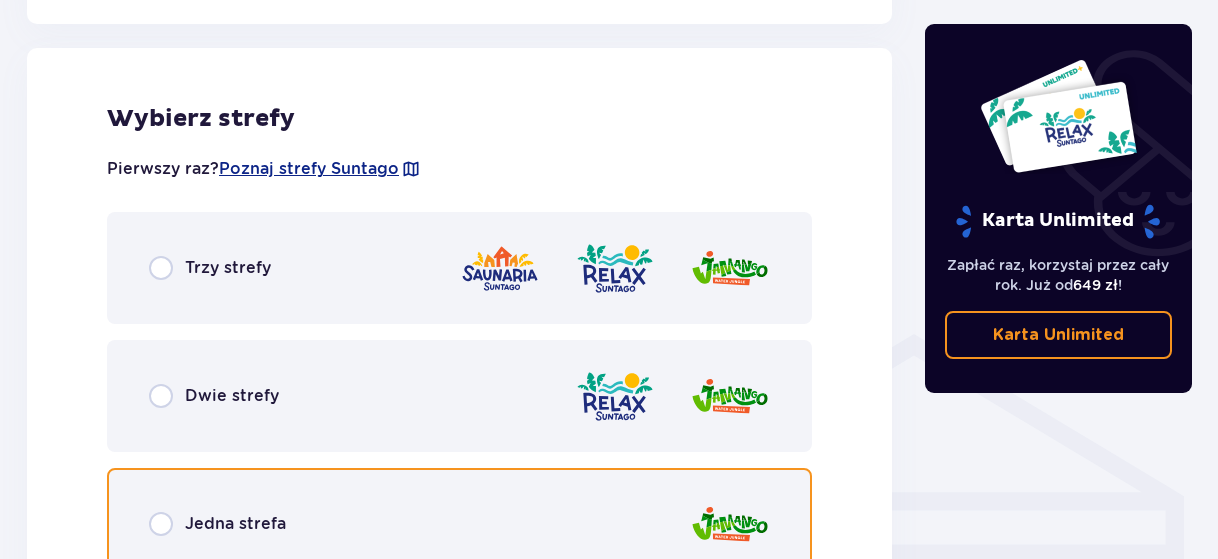 click at bounding box center (161, 524) 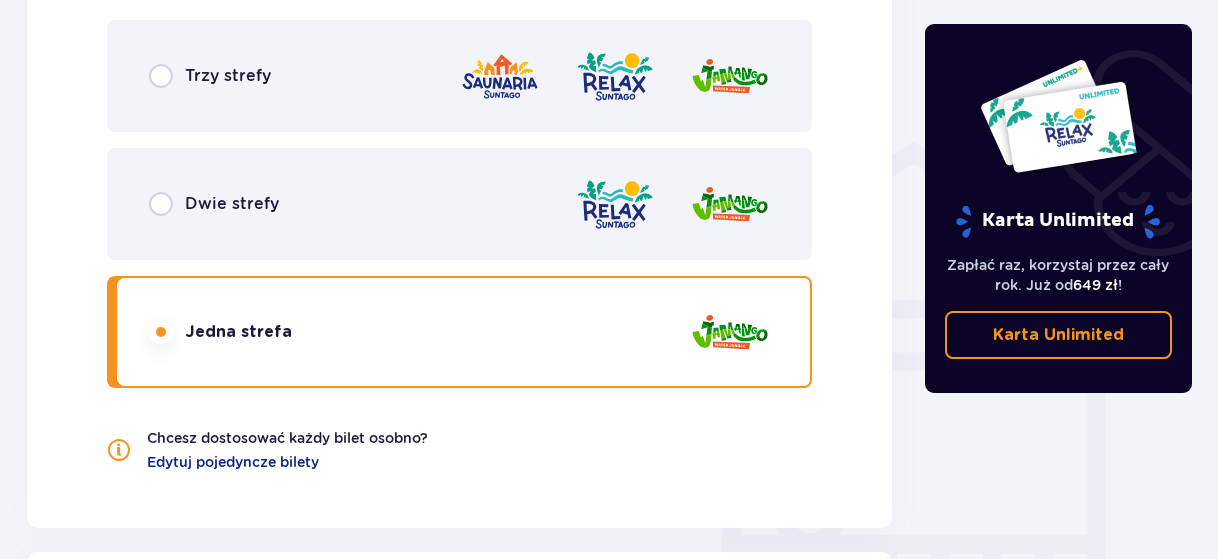 scroll, scrollTop: 1386, scrollLeft: 0, axis: vertical 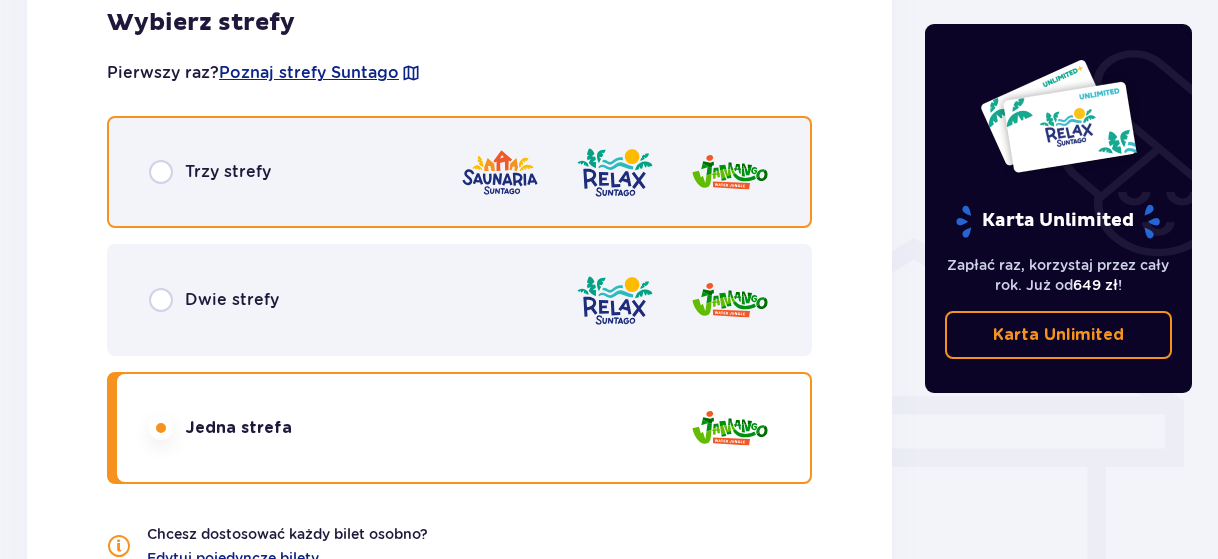 click at bounding box center [161, 172] 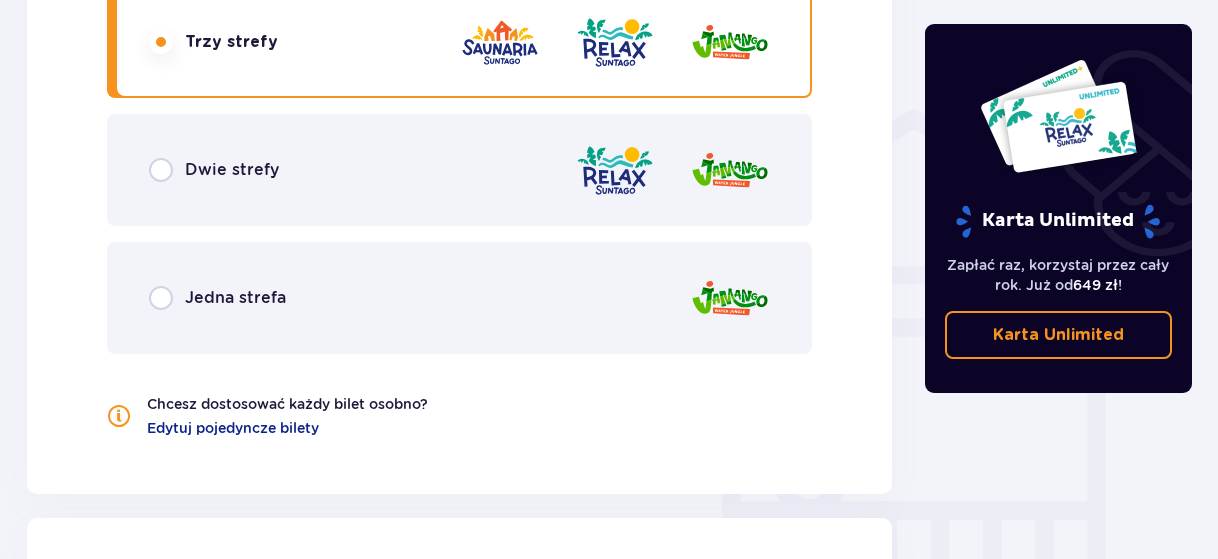 scroll, scrollTop: 1486, scrollLeft: 0, axis: vertical 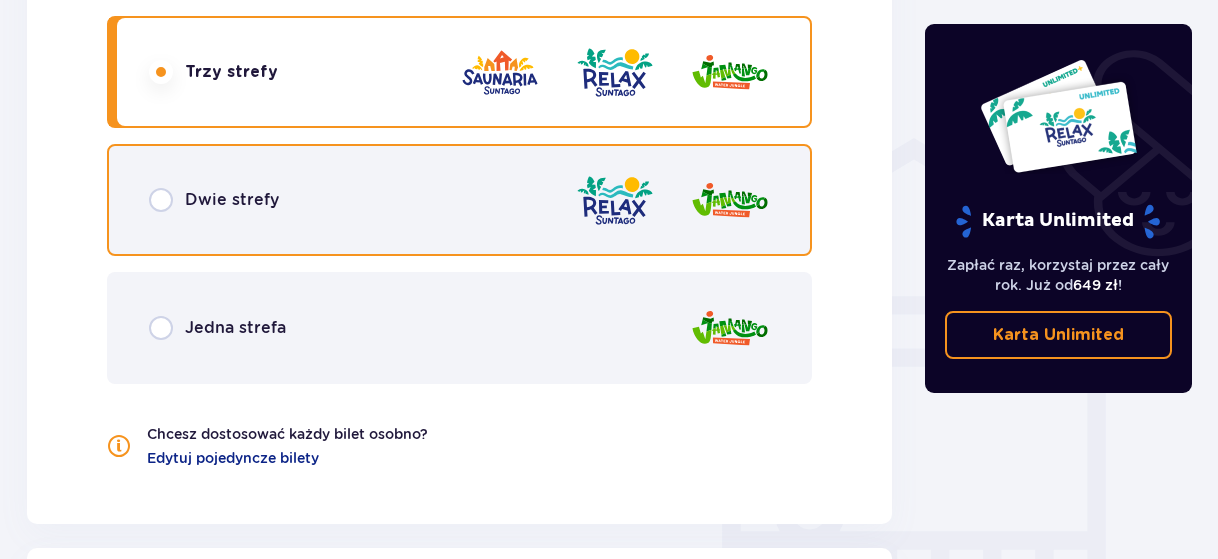 click at bounding box center [161, 200] 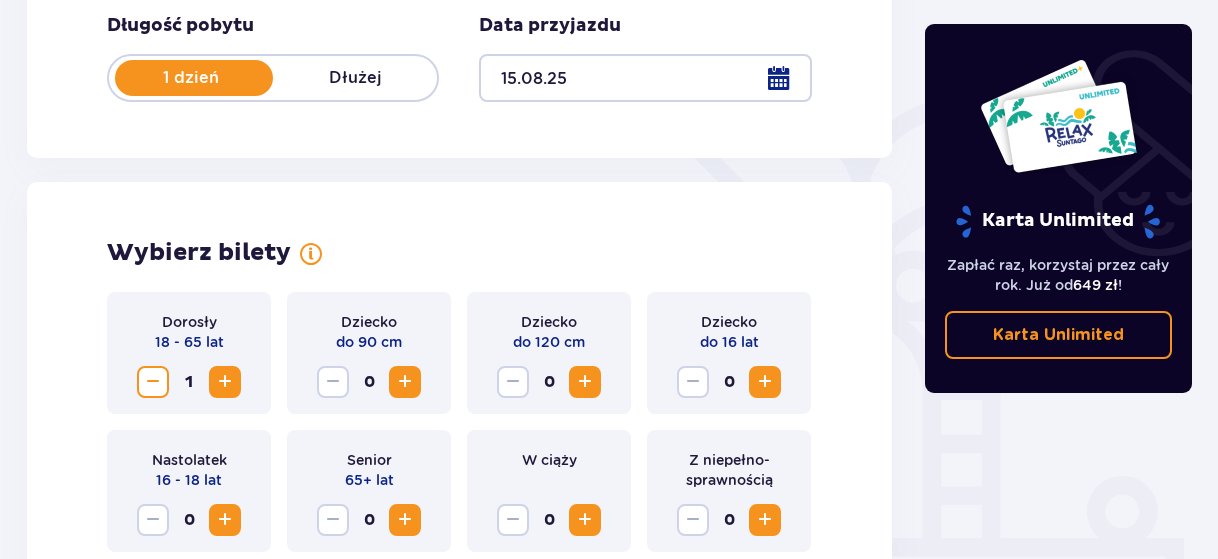scroll, scrollTop: 286, scrollLeft: 0, axis: vertical 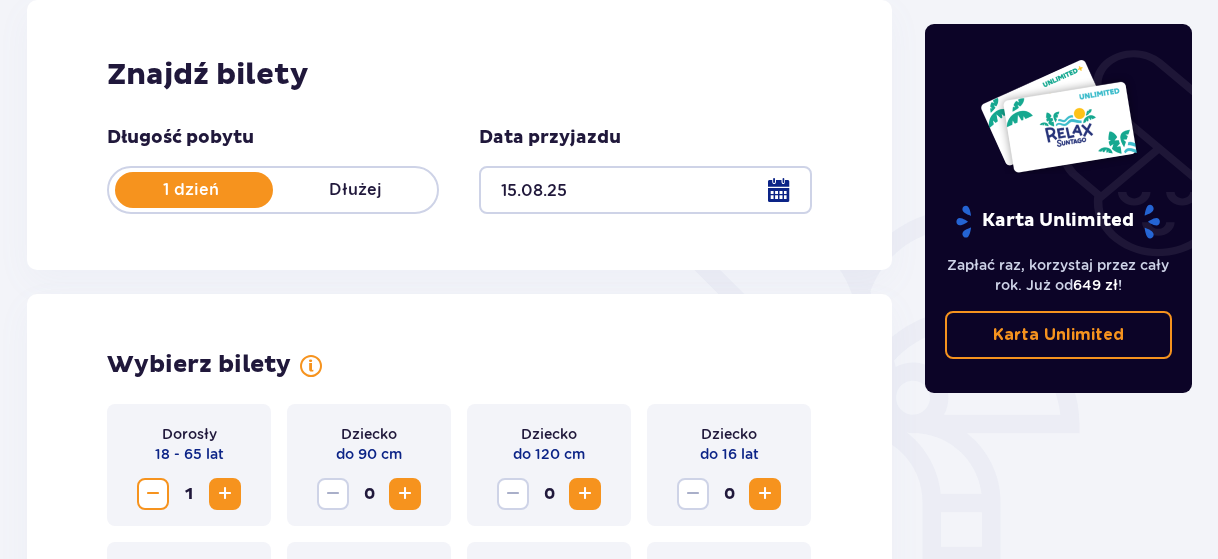 click at bounding box center [645, 190] 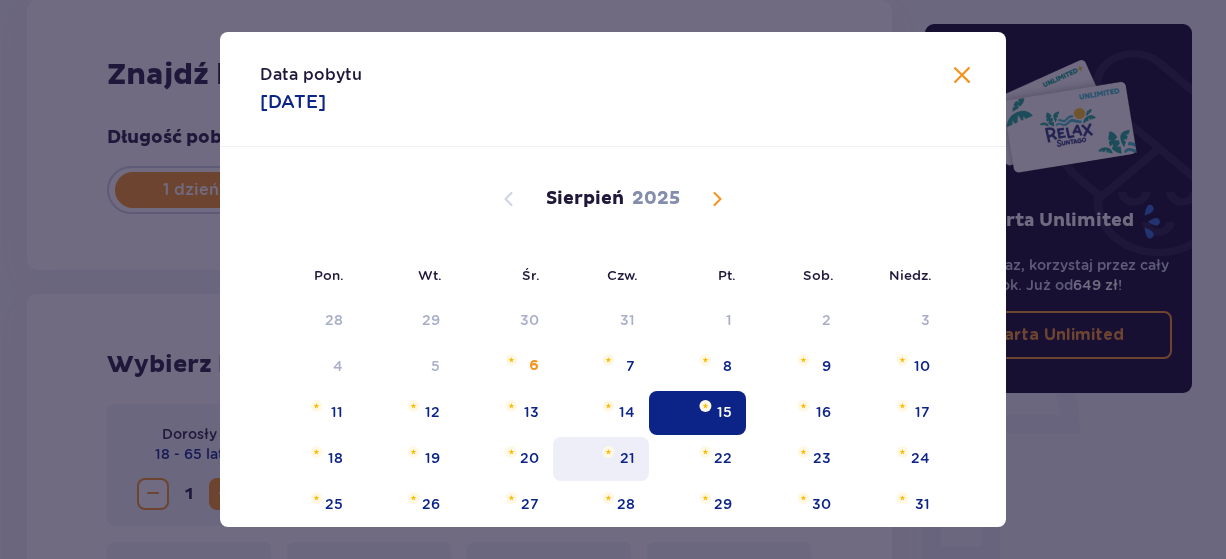 click on "21" at bounding box center (601, 459) 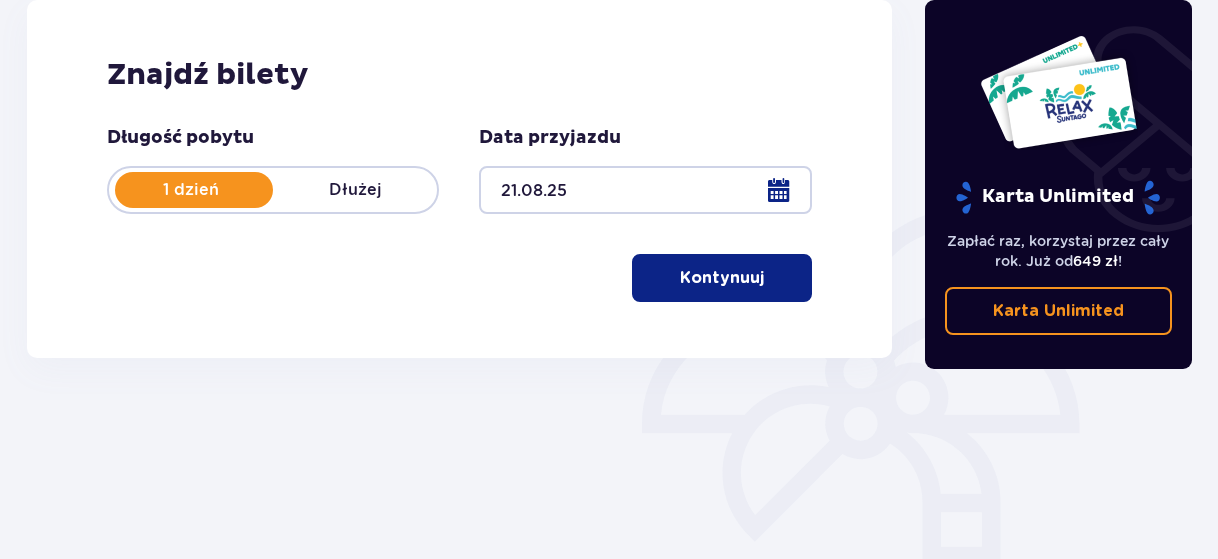 click on "Kontynuuj" at bounding box center (722, 278) 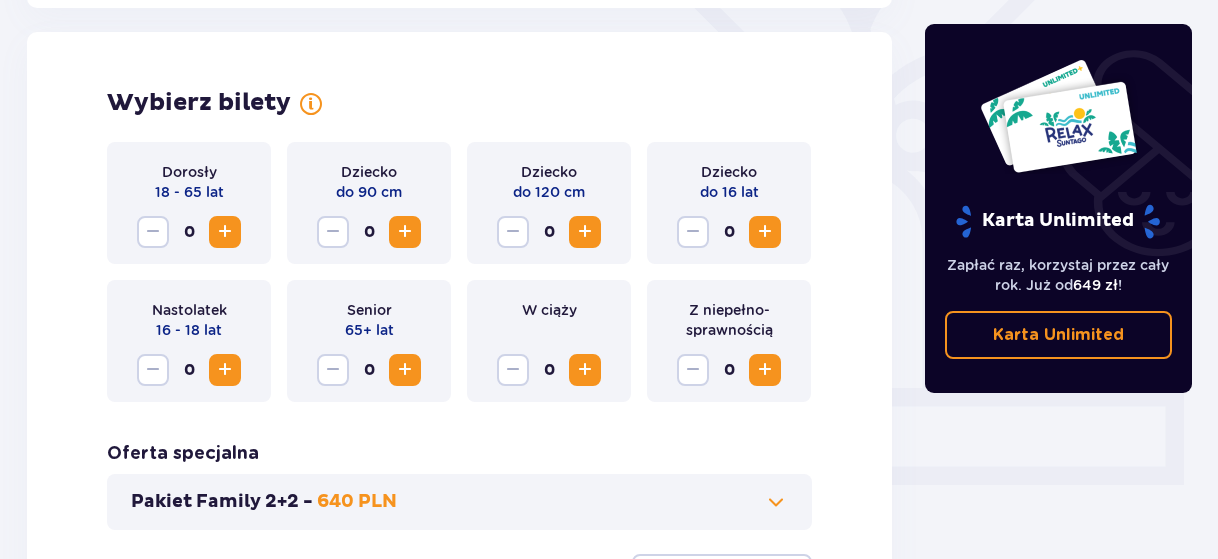 scroll, scrollTop: 556, scrollLeft: 0, axis: vertical 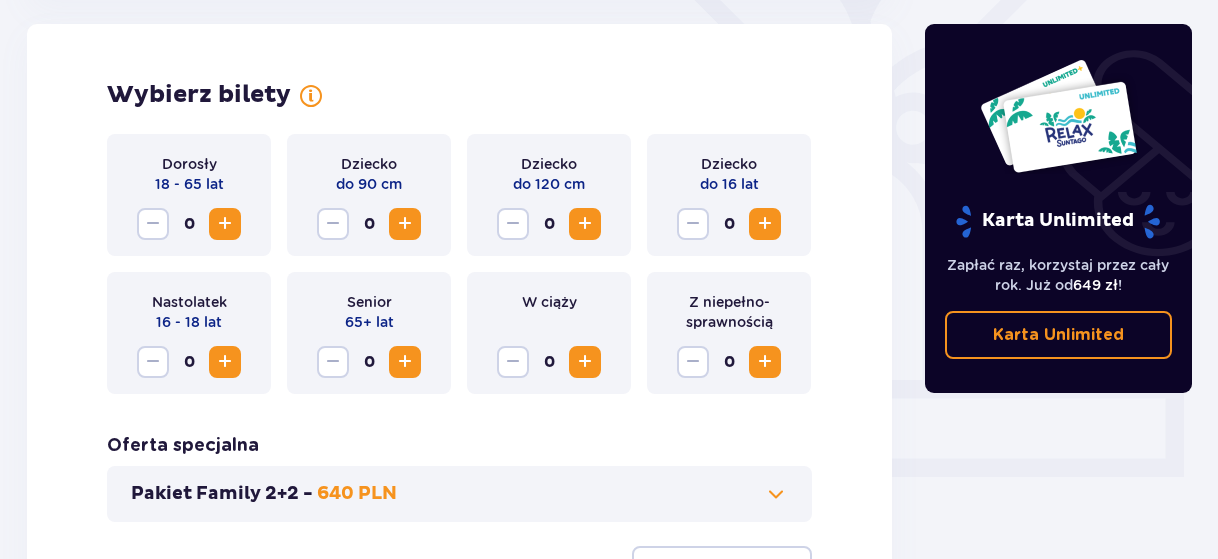 click at bounding box center (225, 224) 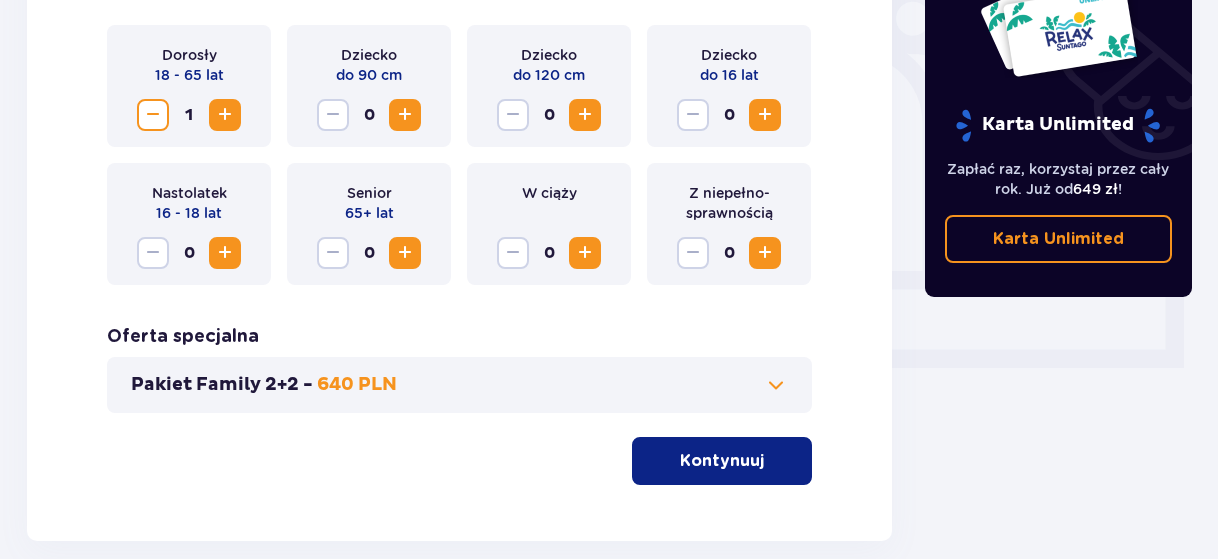 scroll, scrollTop: 756, scrollLeft: 0, axis: vertical 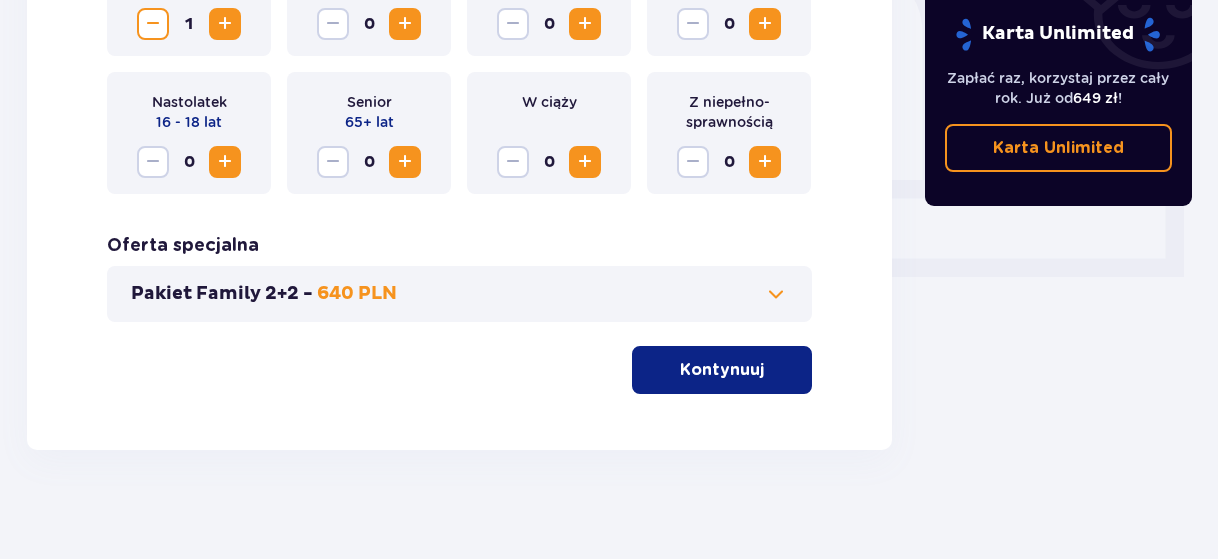 click on "Kontynuuj" at bounding box center [722, 370] 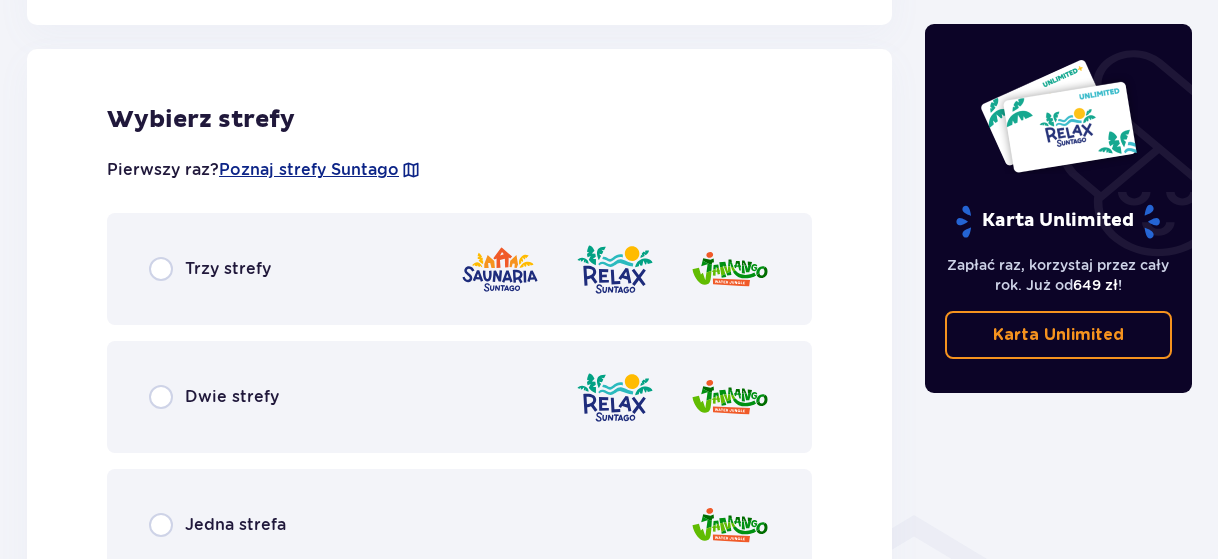 scroll, scrollTop: 1110, scrollLeft: 0, axis: vertical 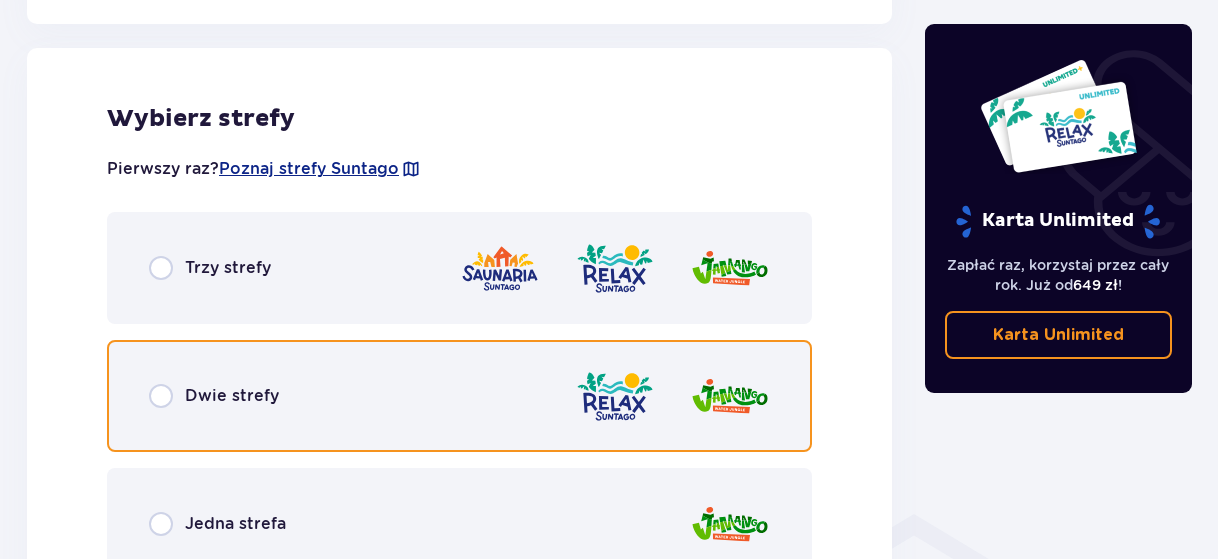 click at bounding box center (161, 396) 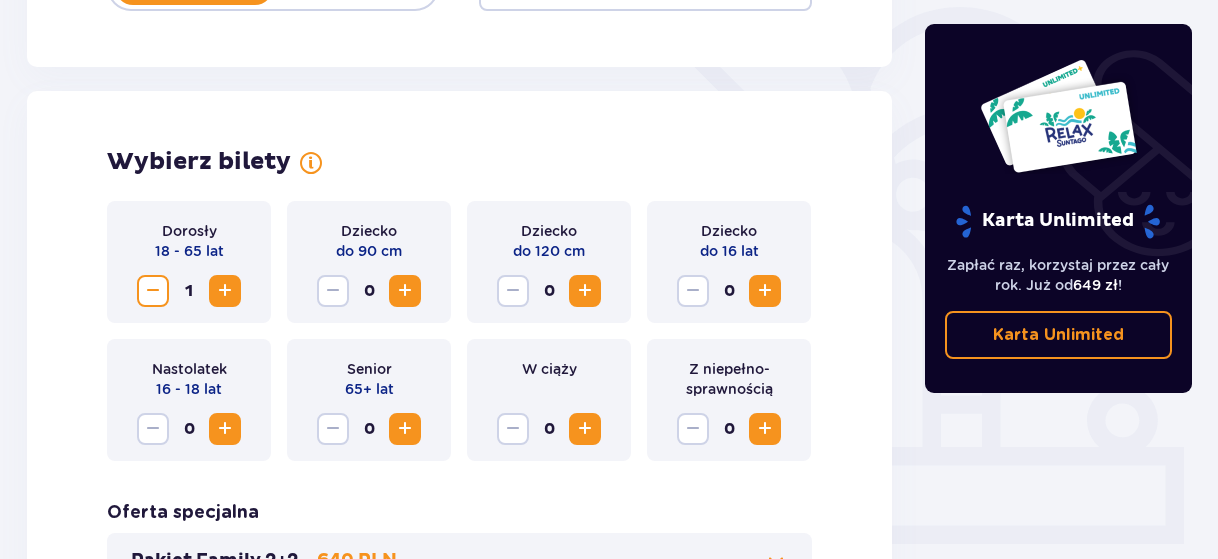 scroll, scrollTop: 406, scrollLeft: 0, axis: vertical 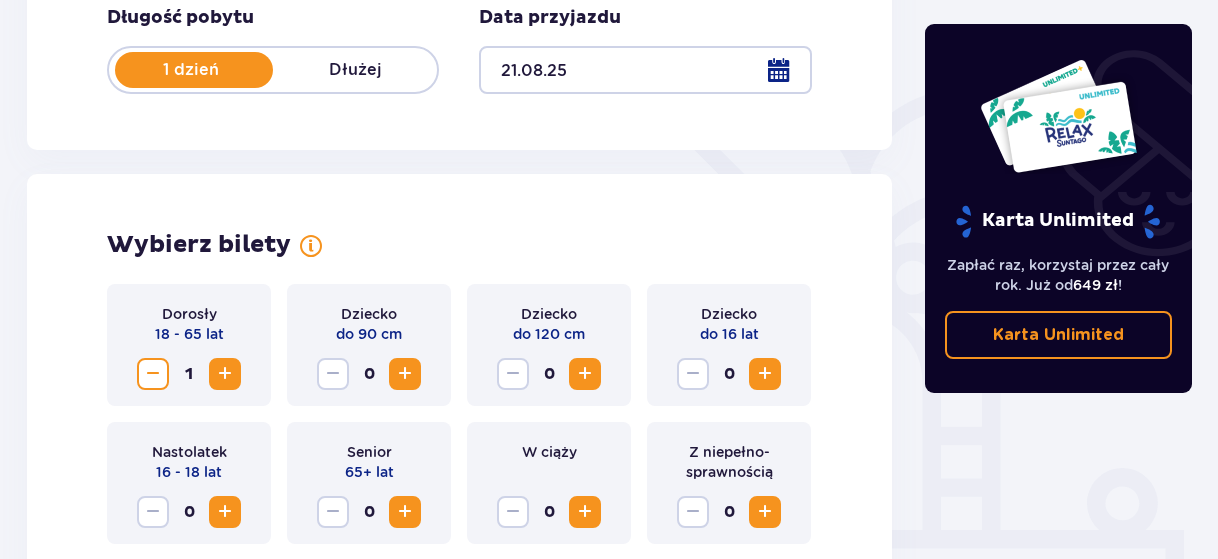 click at bounding box center [645, 70] 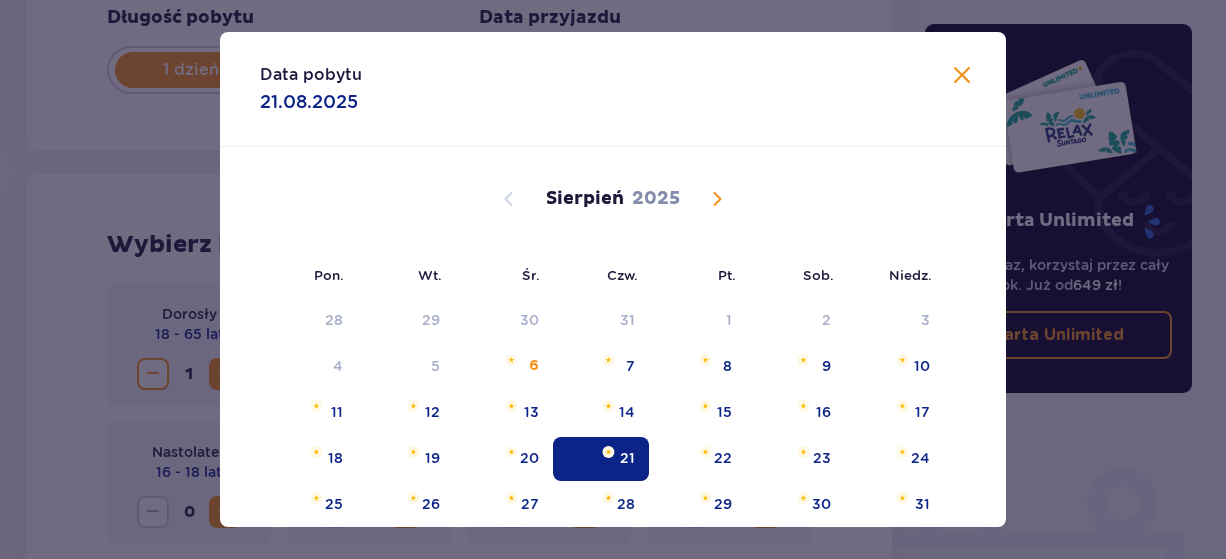 click at bounding box center (962, 76) 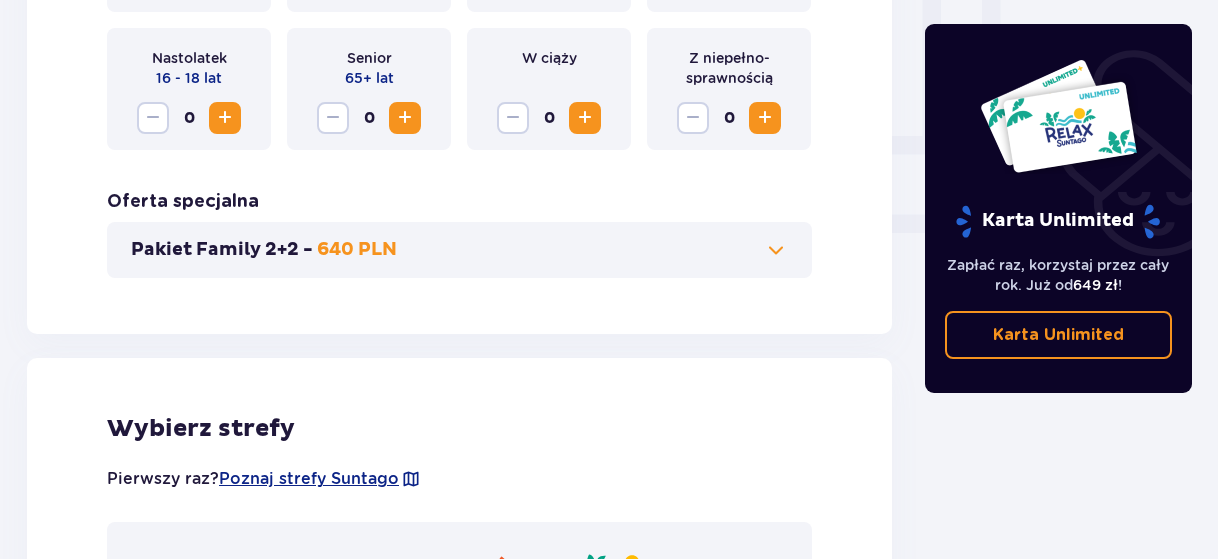 scroll, scrollTop: 1006, scrollLeft: 0, axis: vertical 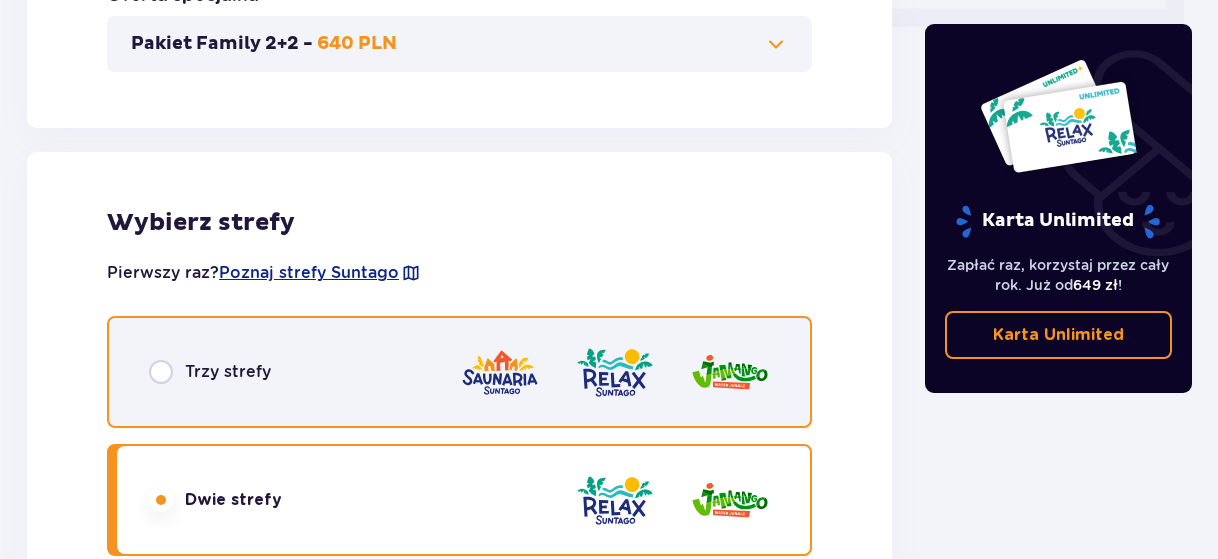 click at bounding box center [161, 372] 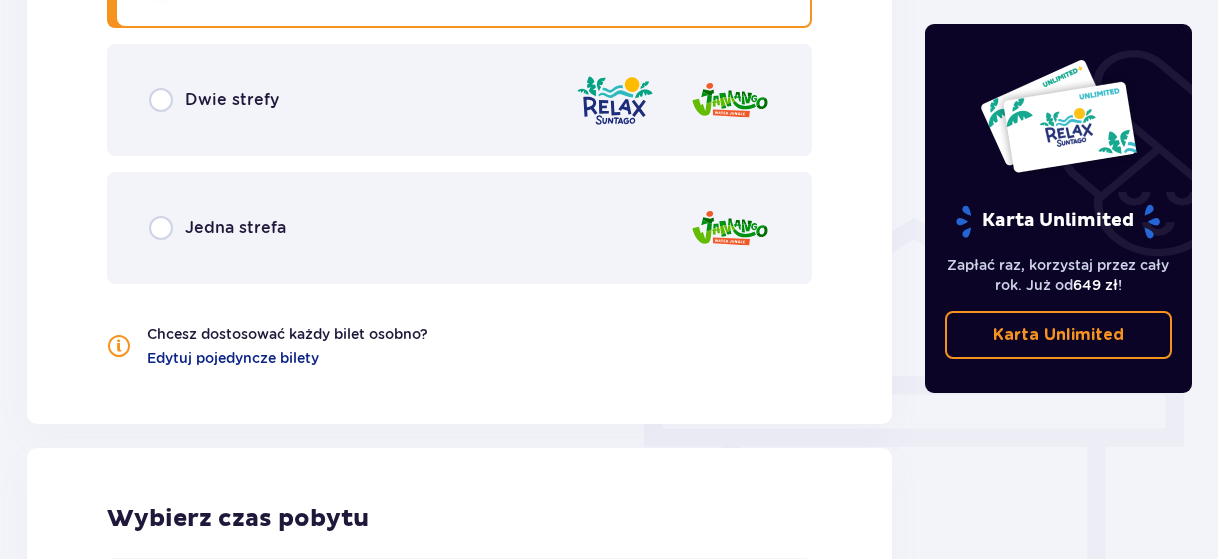scroll, scrollTop: 1306, scrollLeft: 0, axis: vertical 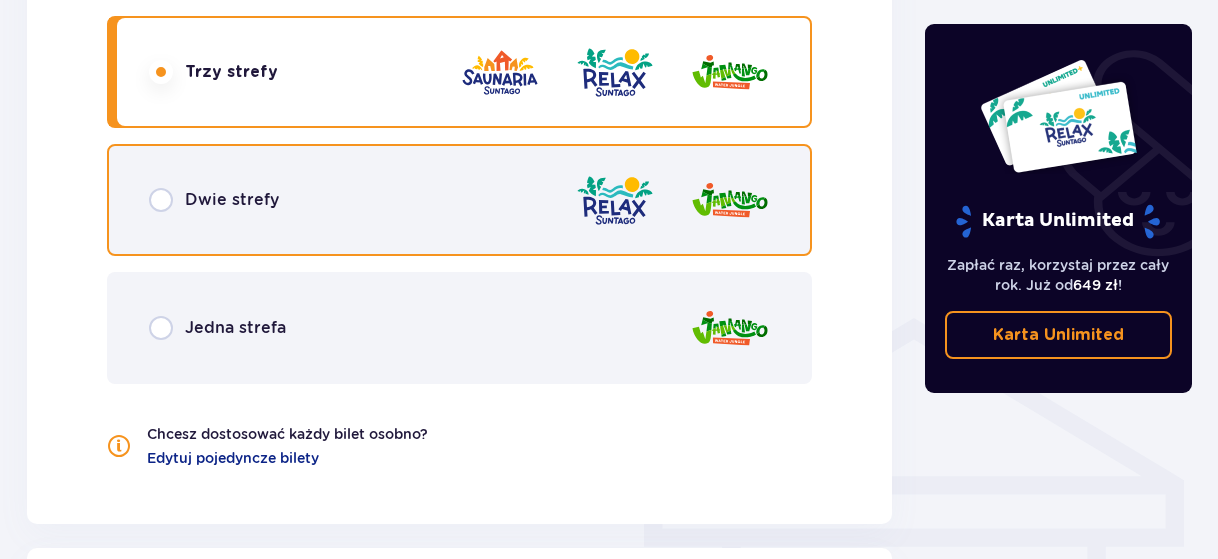 click at bounding box center (161, 200) 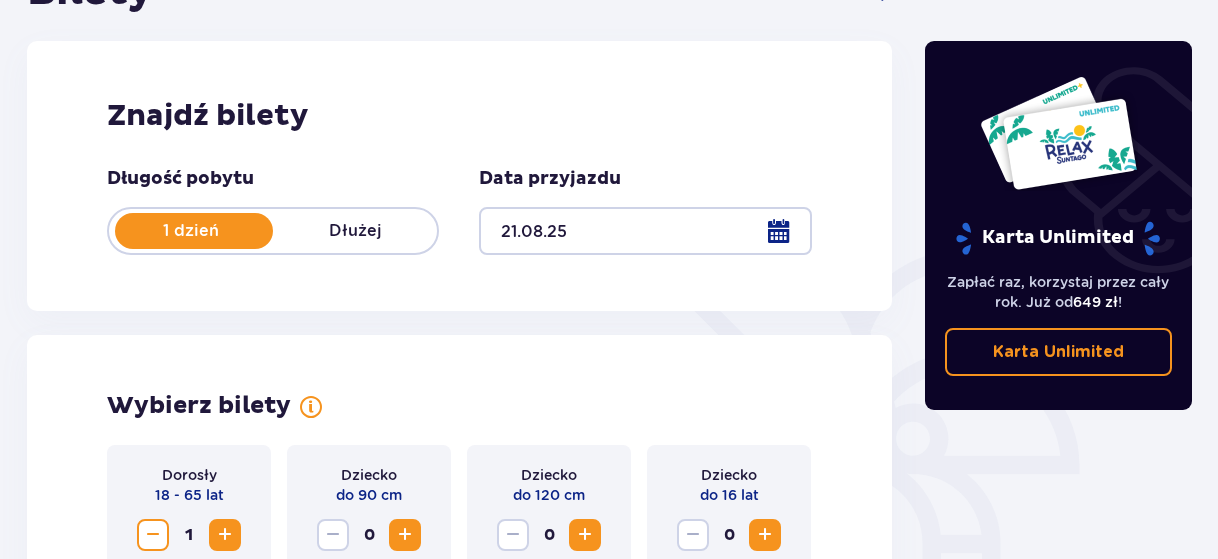 scroll, scrollTop: 206, scrollLeft: 0, axis: vertical 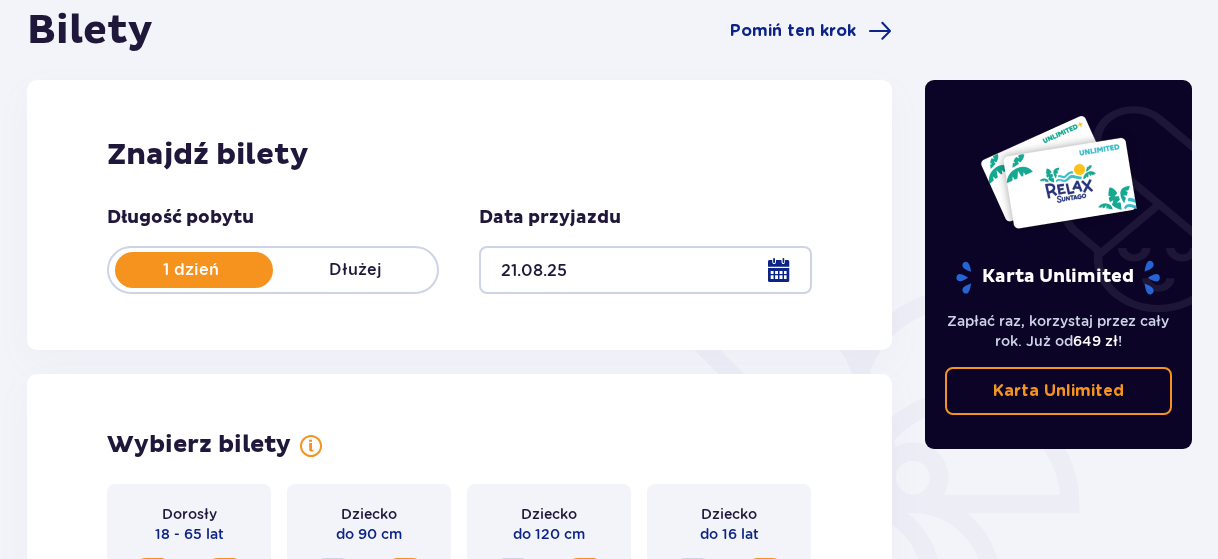 click at bounding box center [645, 270] 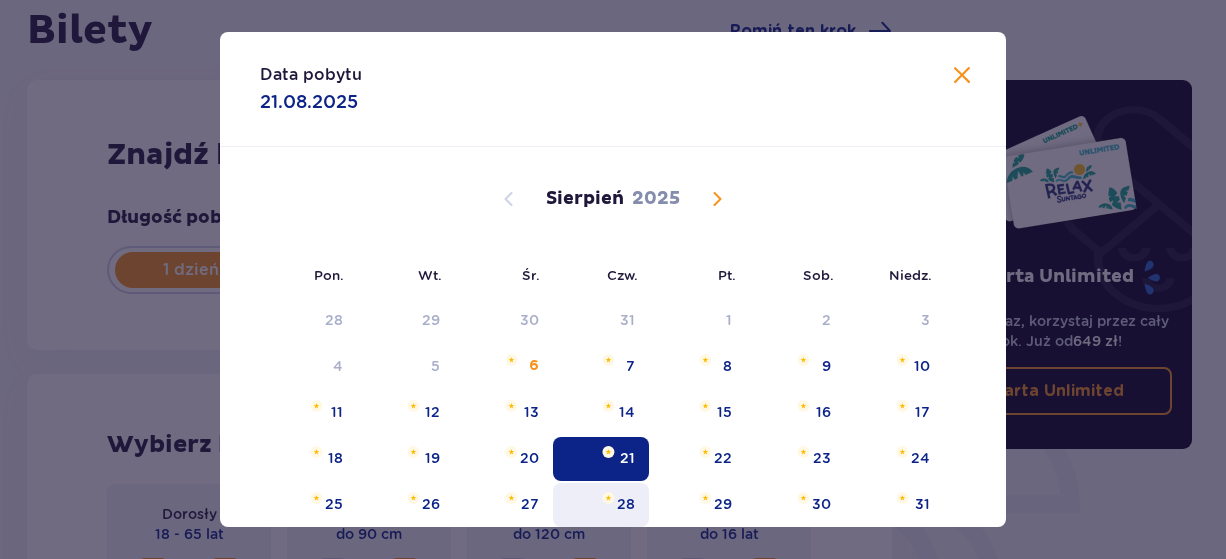 click on "28" at bounding box center [626, 504] 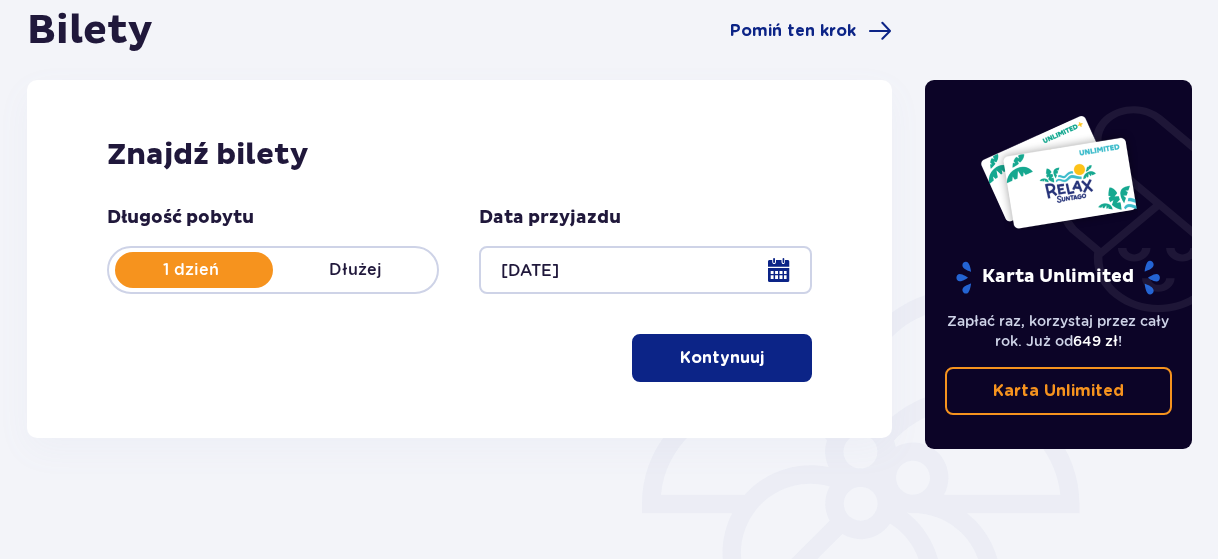 click on "Kontynuuj" at bounding box center [722, 358] 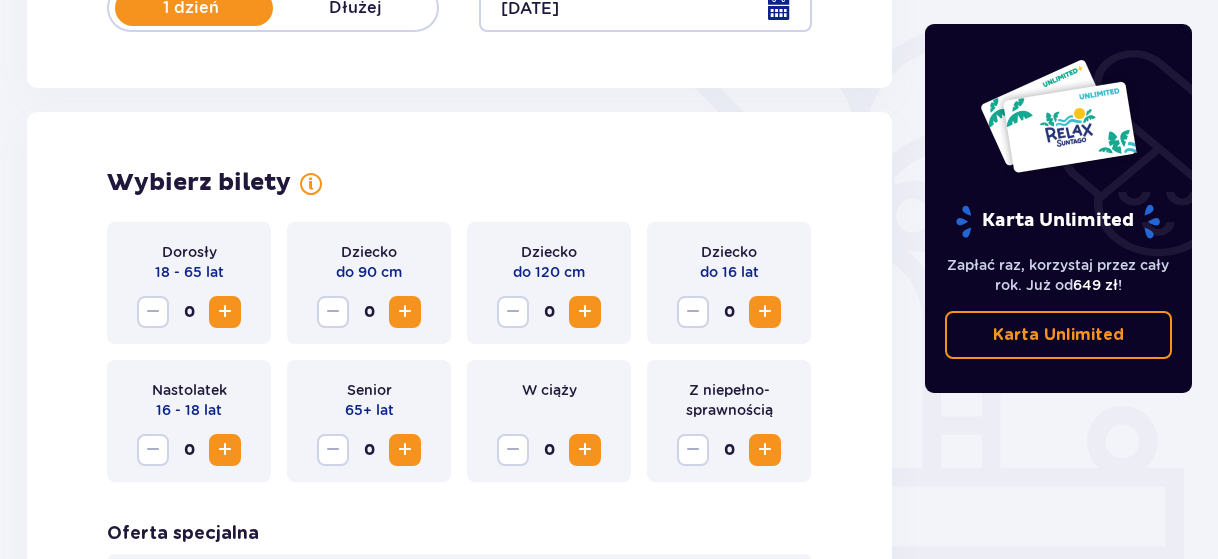 scroll, scrollTop: 466, scrollLeft: 0, axis: vertical 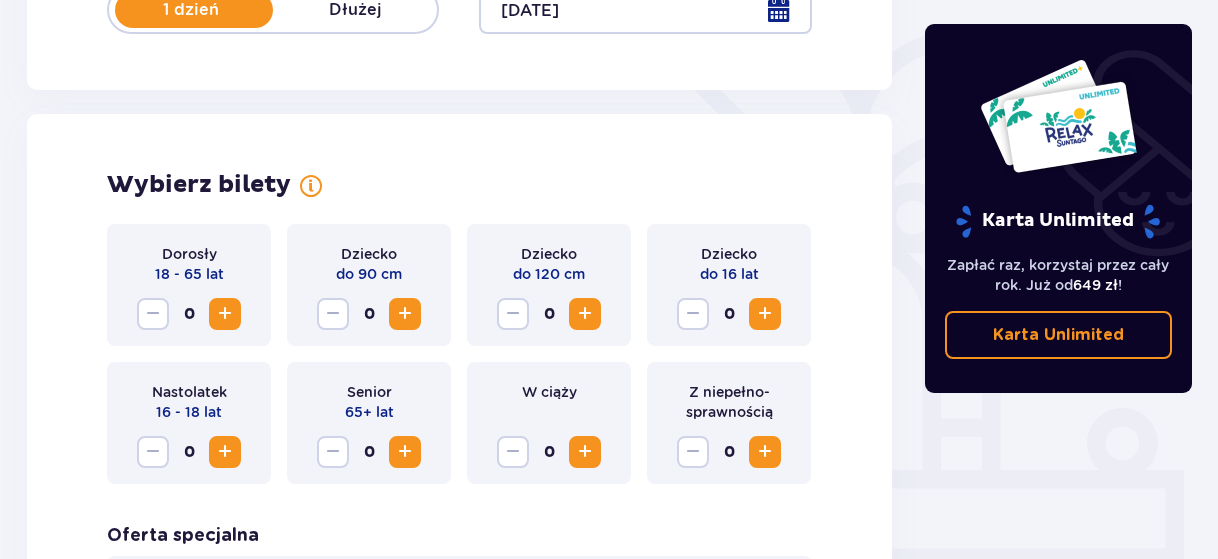 click at bounding box center (225, 314) 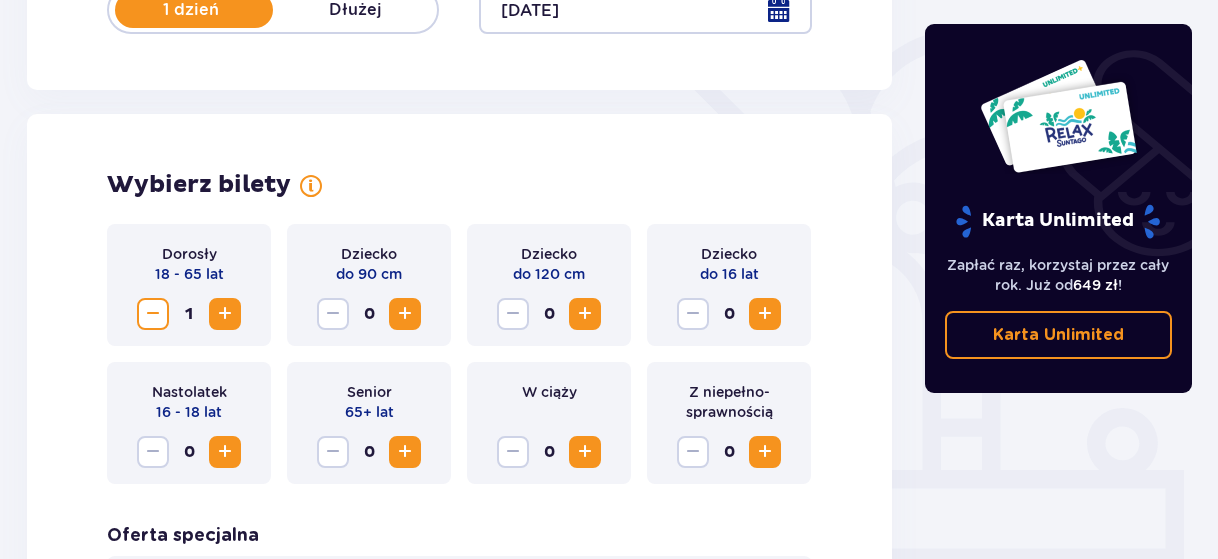 scroll, scrollTop: 766, scrollLeft: 0, axis: vertical 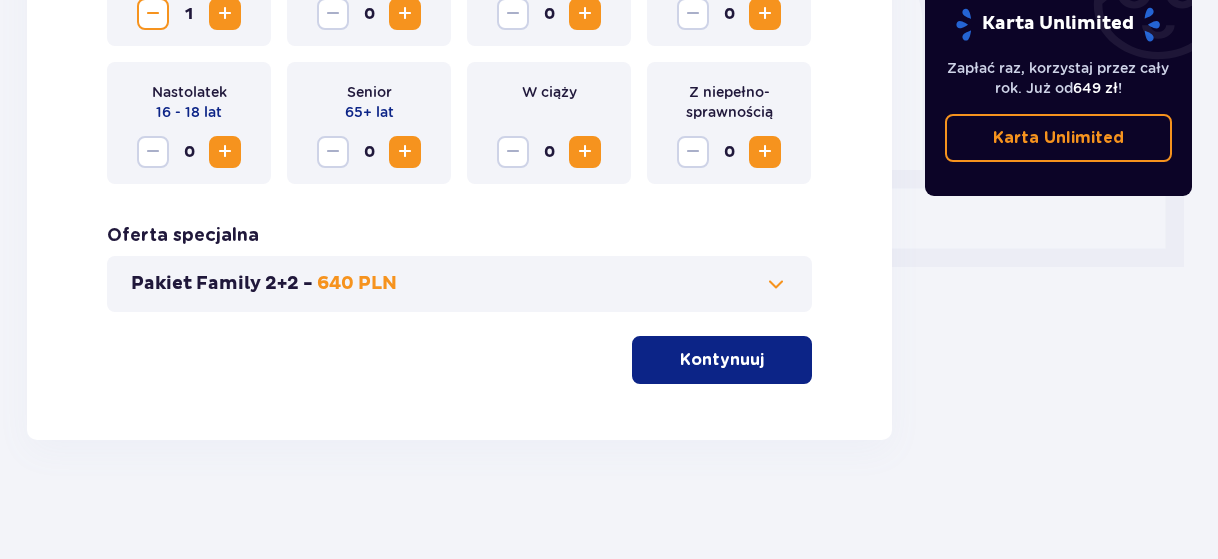 click on "Kontynuuj" at bounding box center [722, 360] 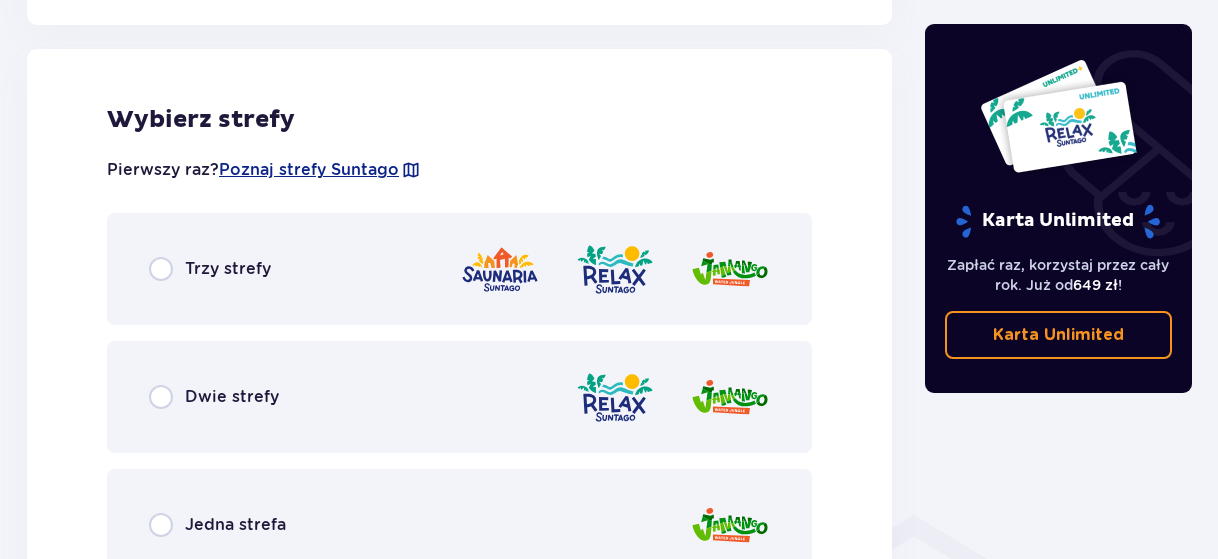 scroll, scrollTop: 1110, scrollLeft: 0, axis: vertical 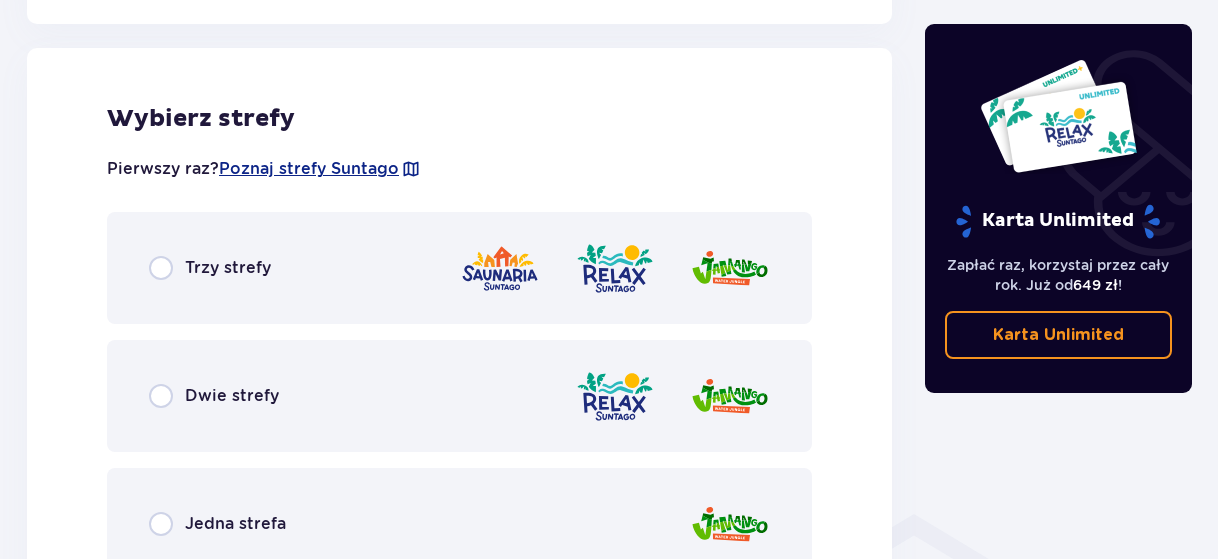 click on "Trzy strefy" at bounding box center (210, 268) 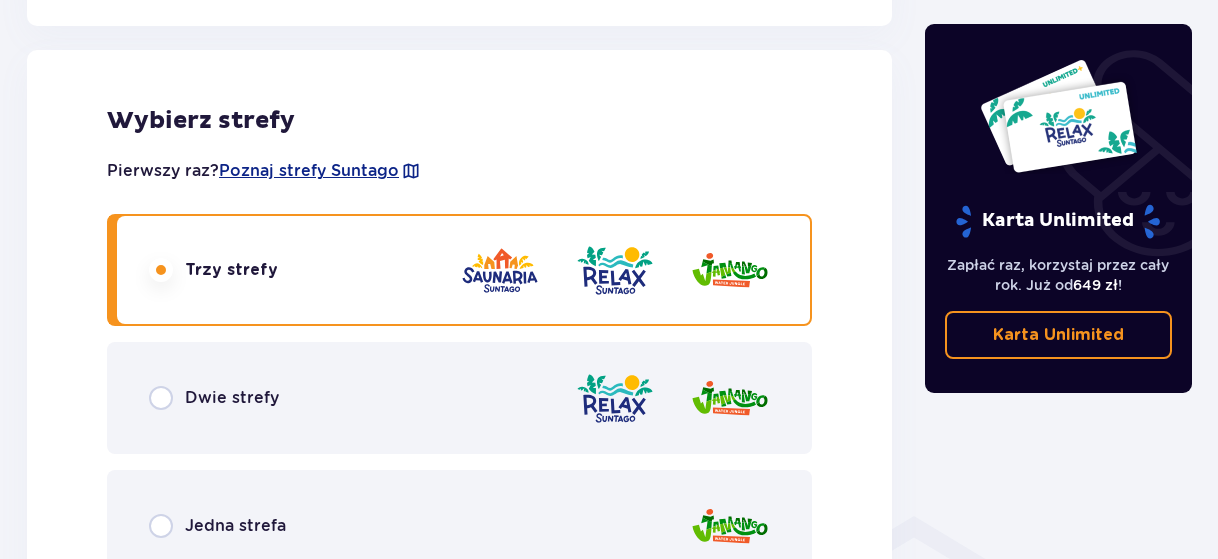 scroll, scrollTop: 1106, scrollLeft: 0, axis: vertical 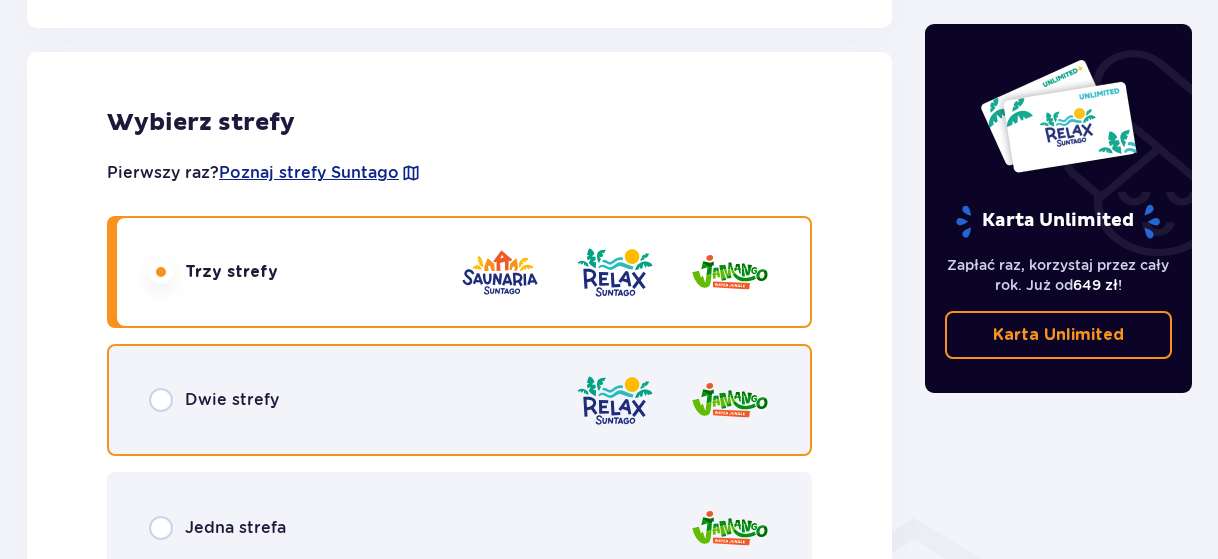 click at bounding box center (161, 400) 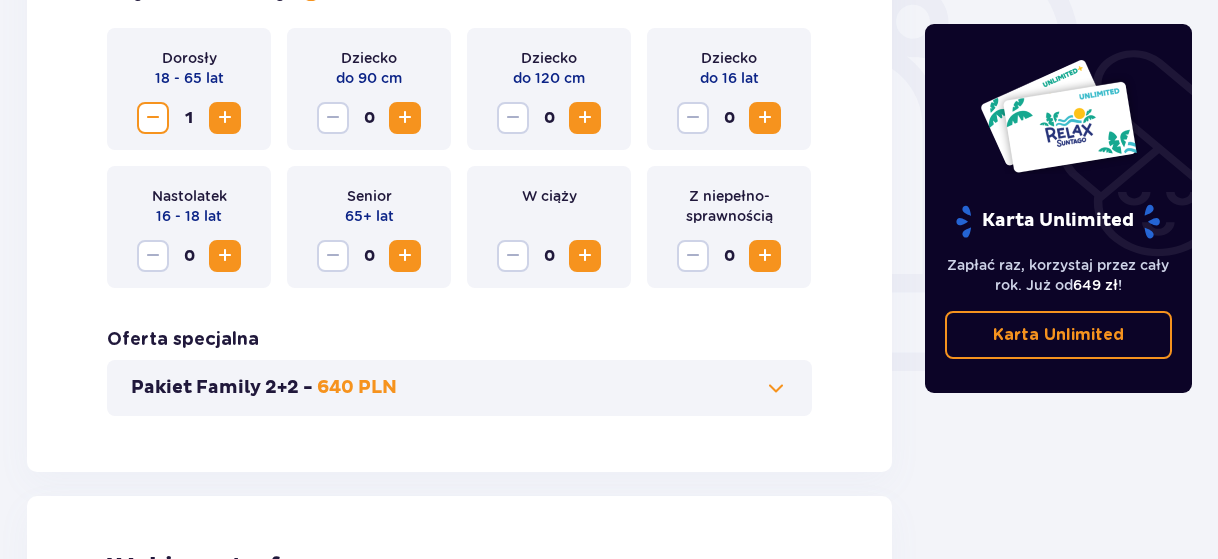 scroll, scrollTop: 606, scrollLeft: 0, axis: vertical 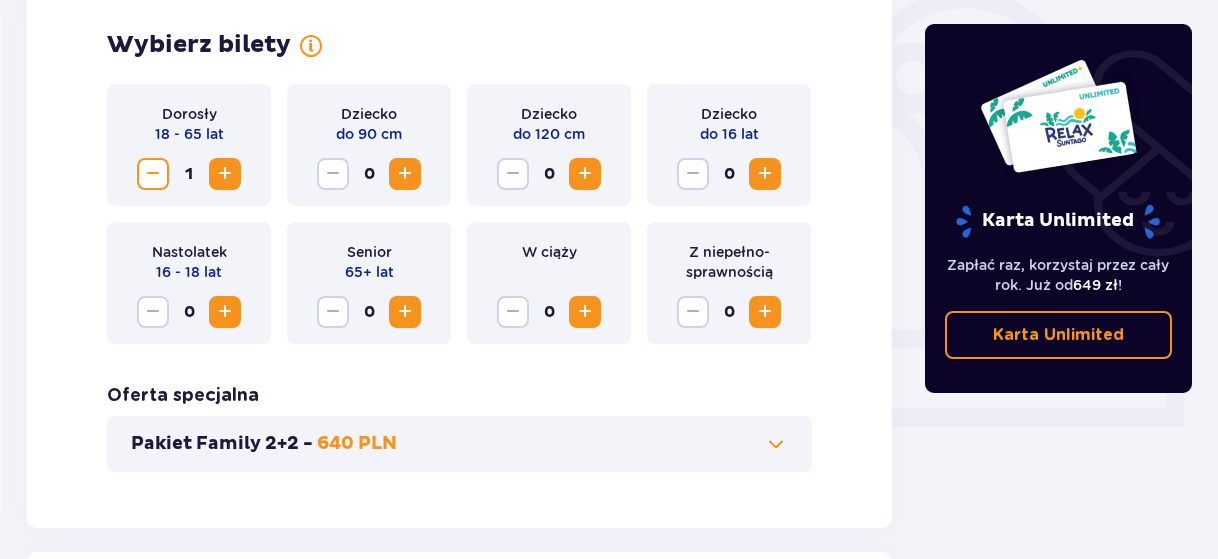 click at bounding box center [765, 174] 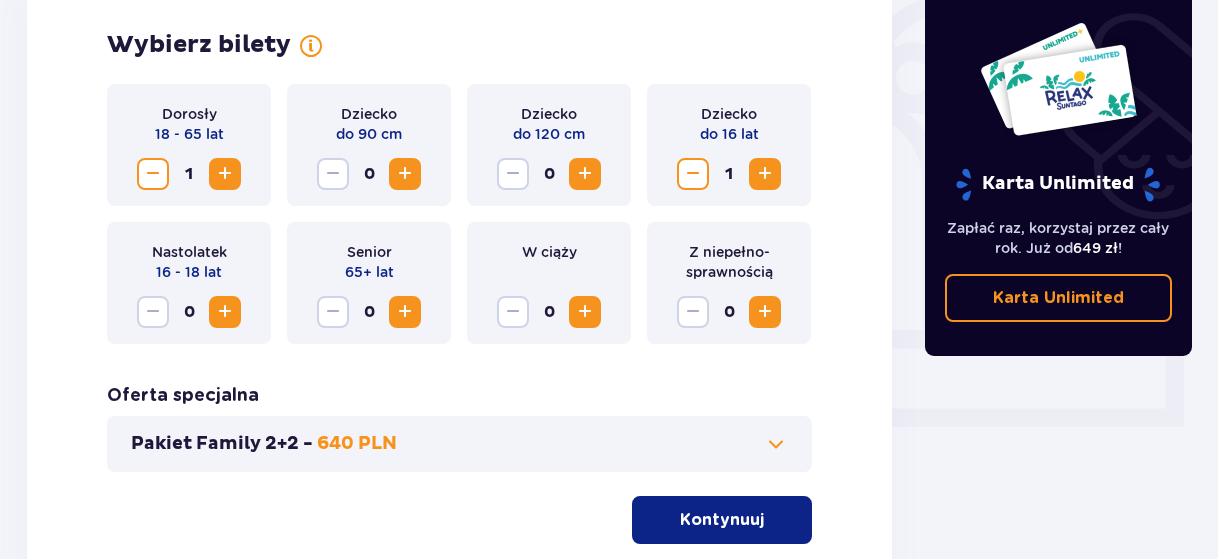 click at bounding box center [153, 174] 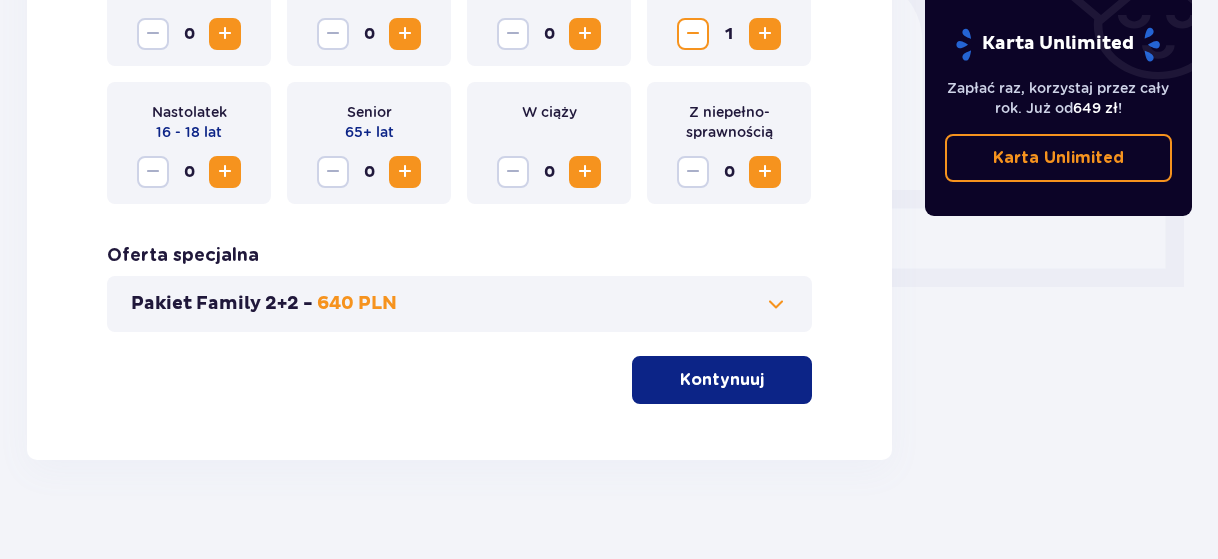 scroll, scrollTop: 766, scrollLeft: 0, axis: vertical 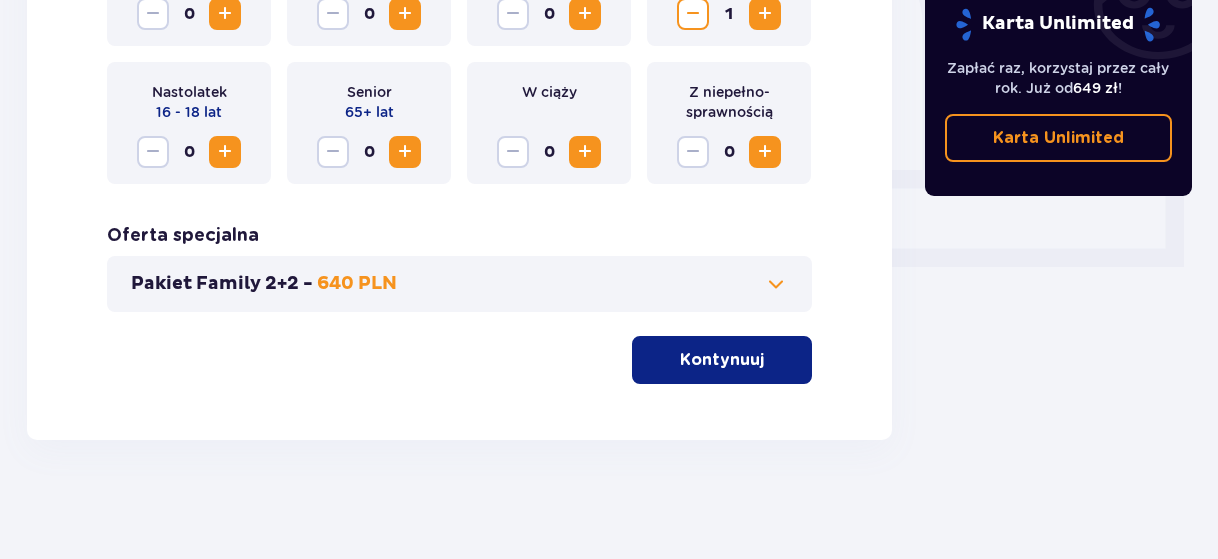 click on "Kontynuuj" at bounding box center [722, 360] 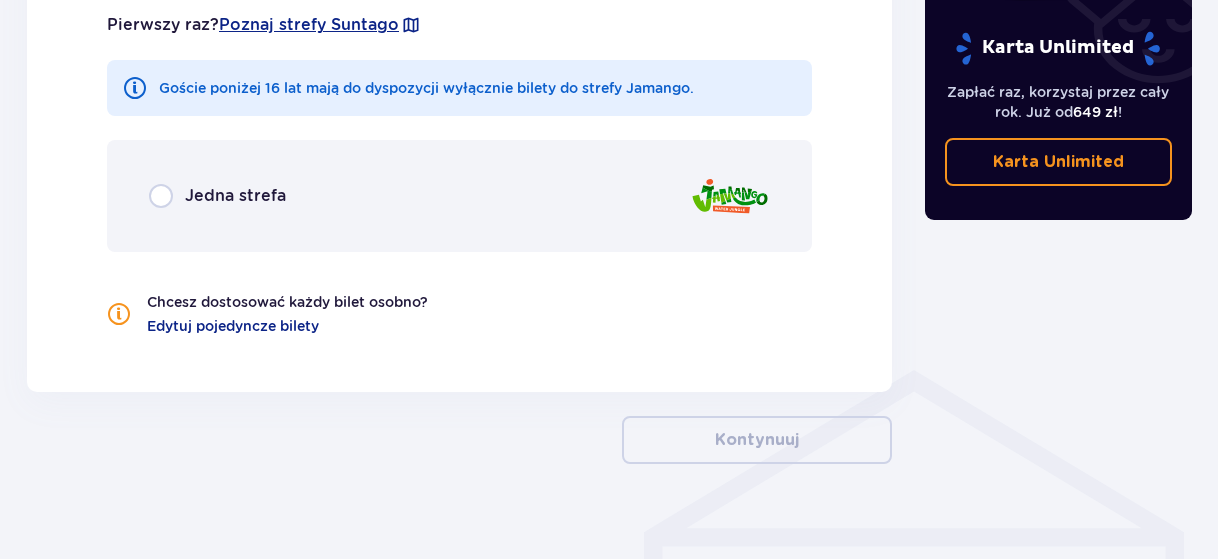 scroll, scrollTop: 1278, scrollLeft: 0, axis: vertical 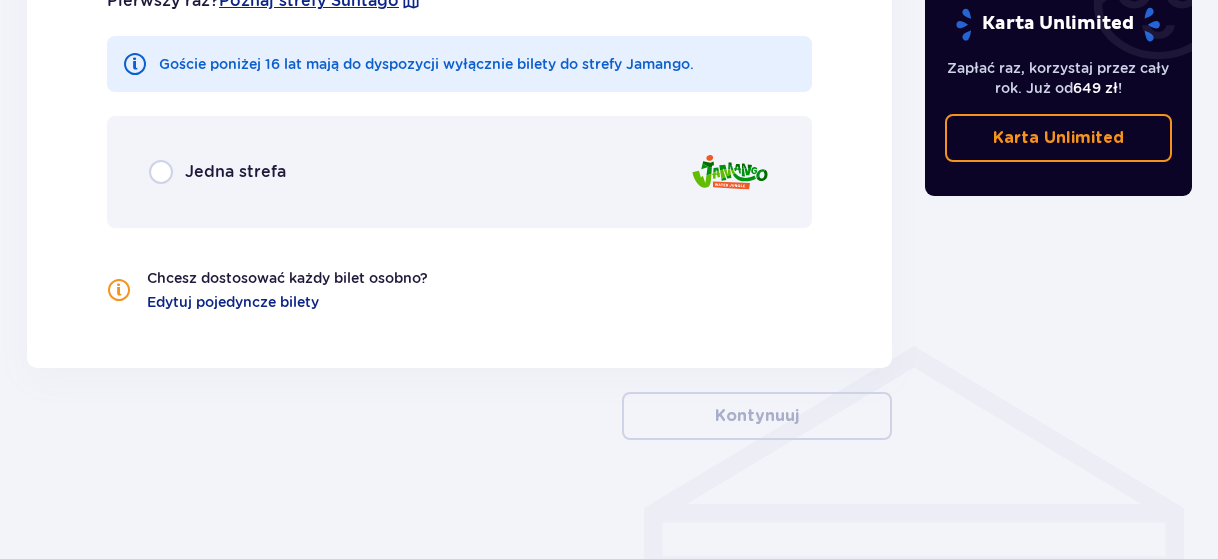 click on "Jedna strefa" at bounding box center [217, 172] 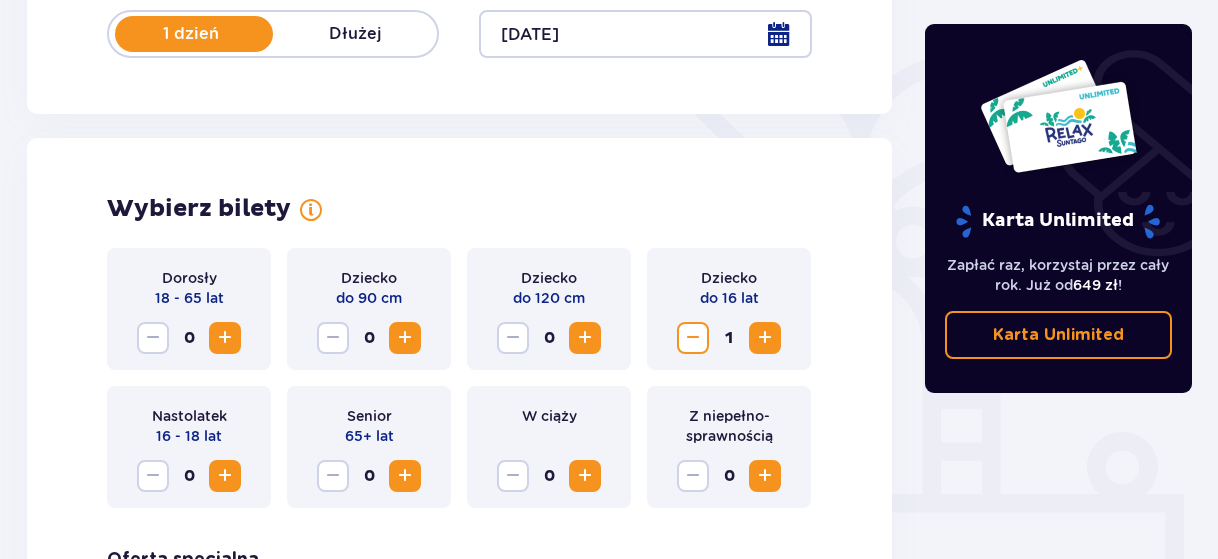 scroll, scrollTop: 322, scrollLeft: 0, axis: vertical 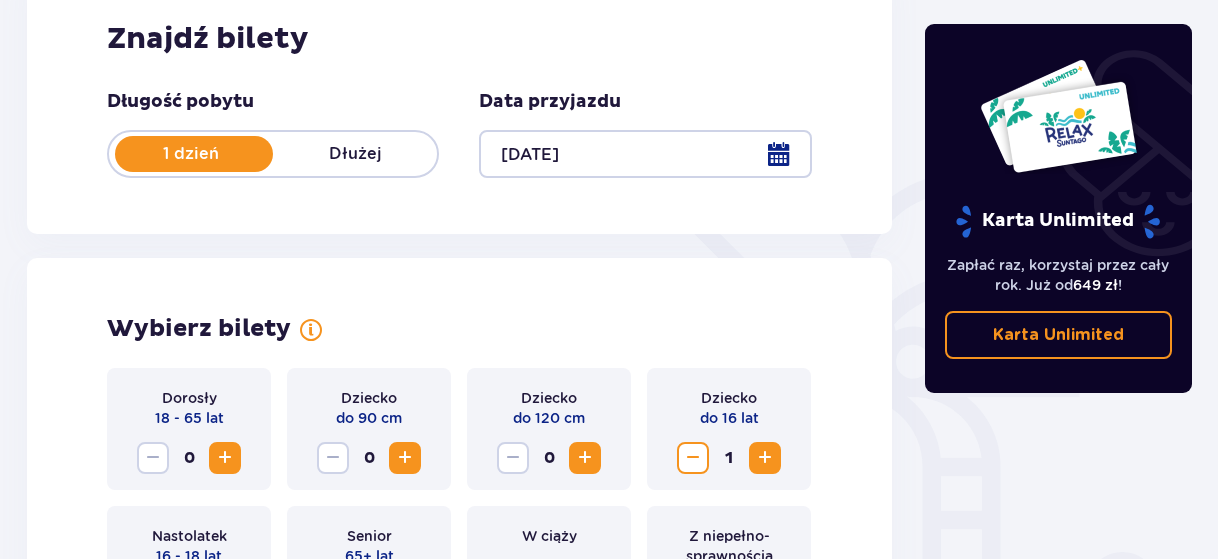 click at bounding box center [645, 154] 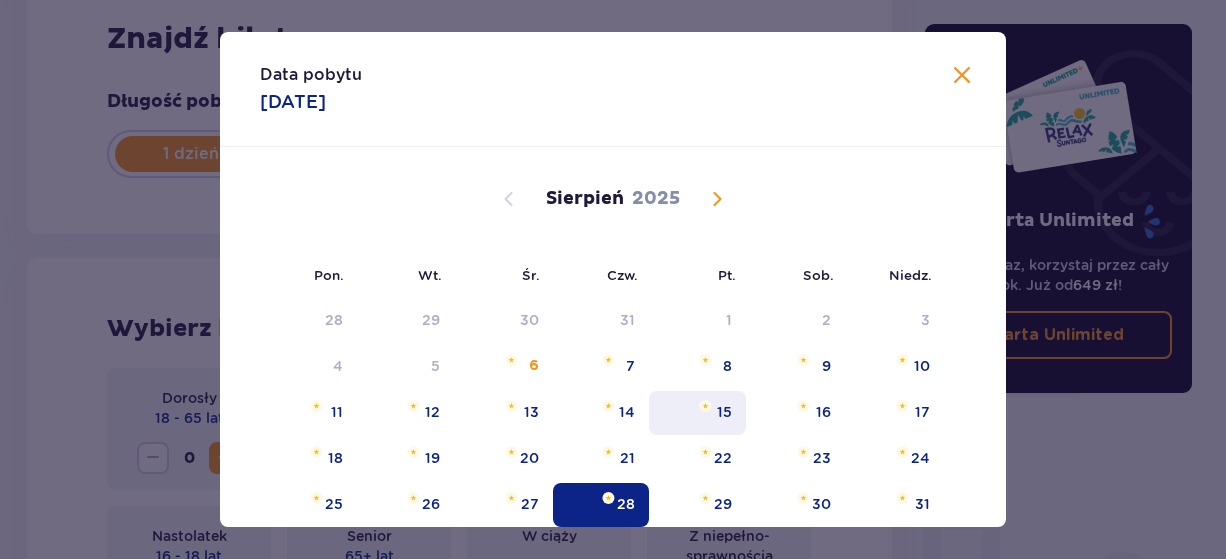 click on "15" at bounding box center [724, 412] 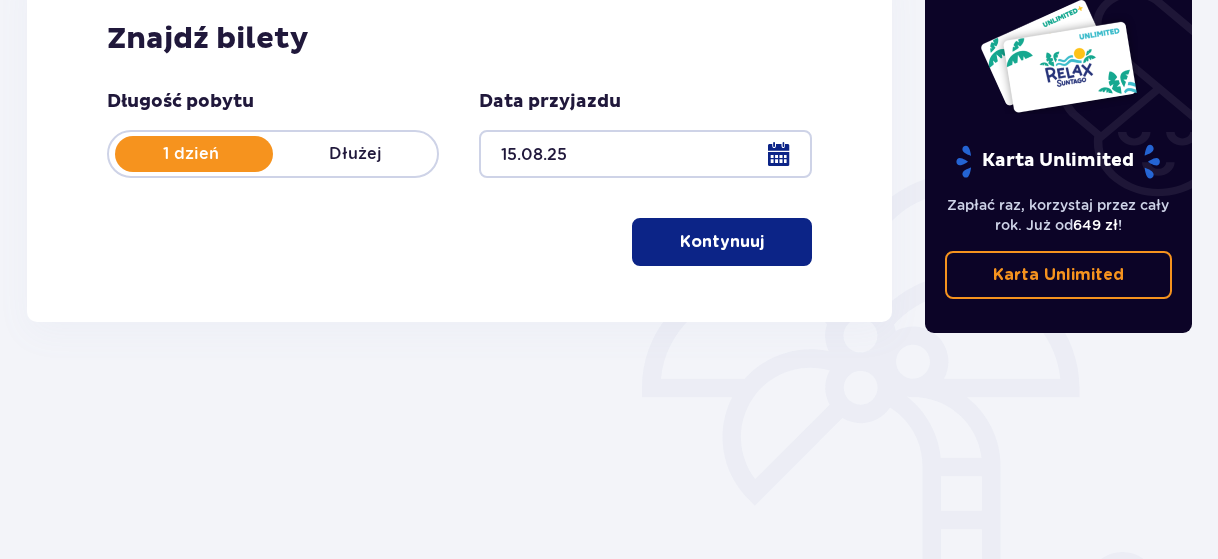click on "Kontynuuj" at bounding box center [722, 242] 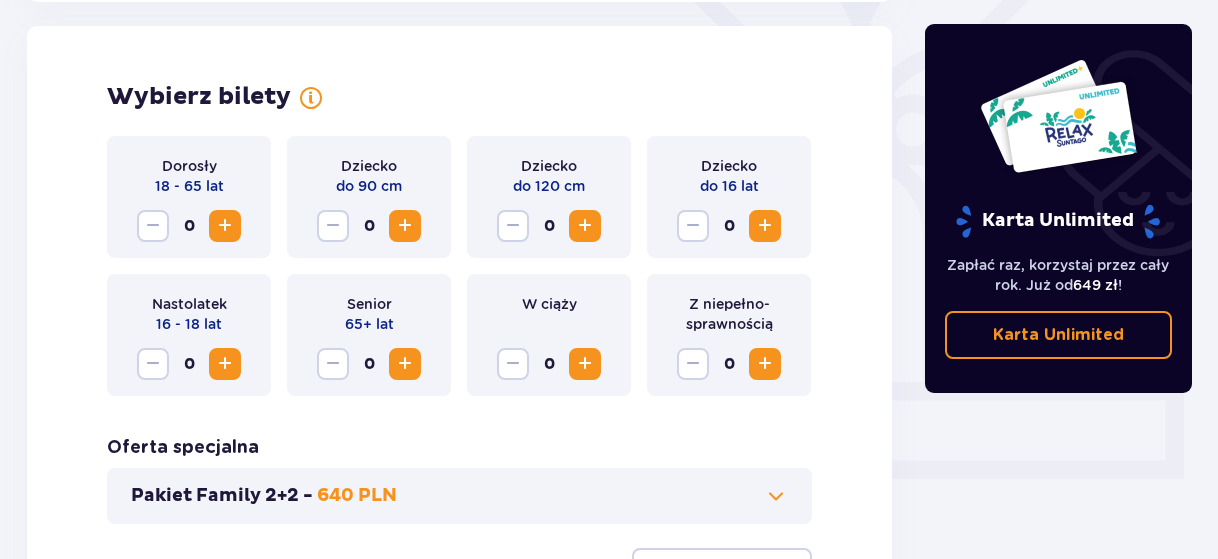 scroll, scrollTop: 556, scrollLeft: 0, axis: vertical 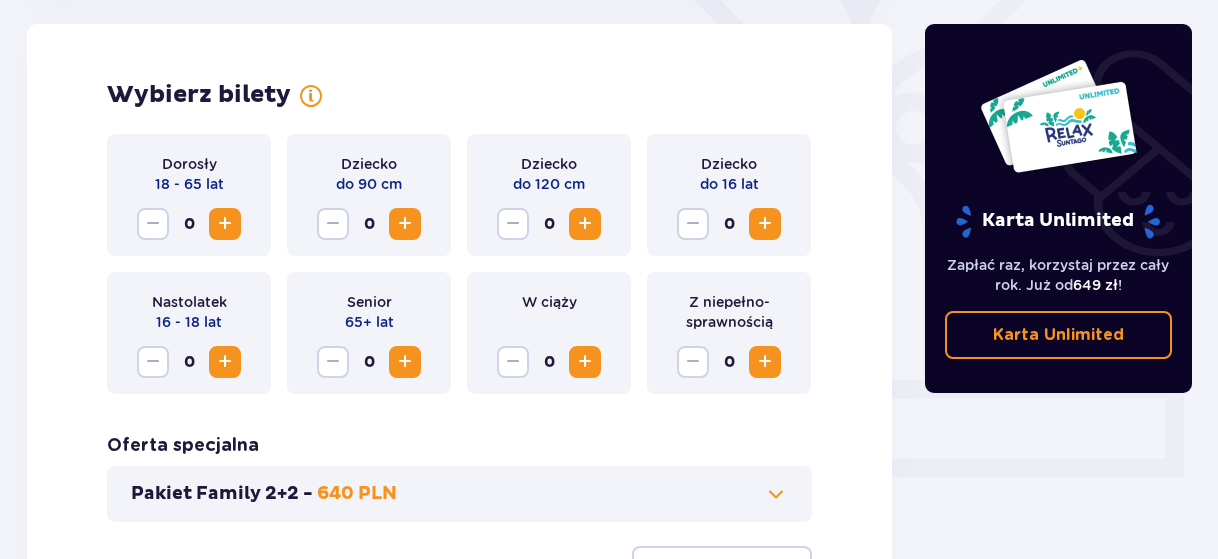 click at bounding box center (225, 224) 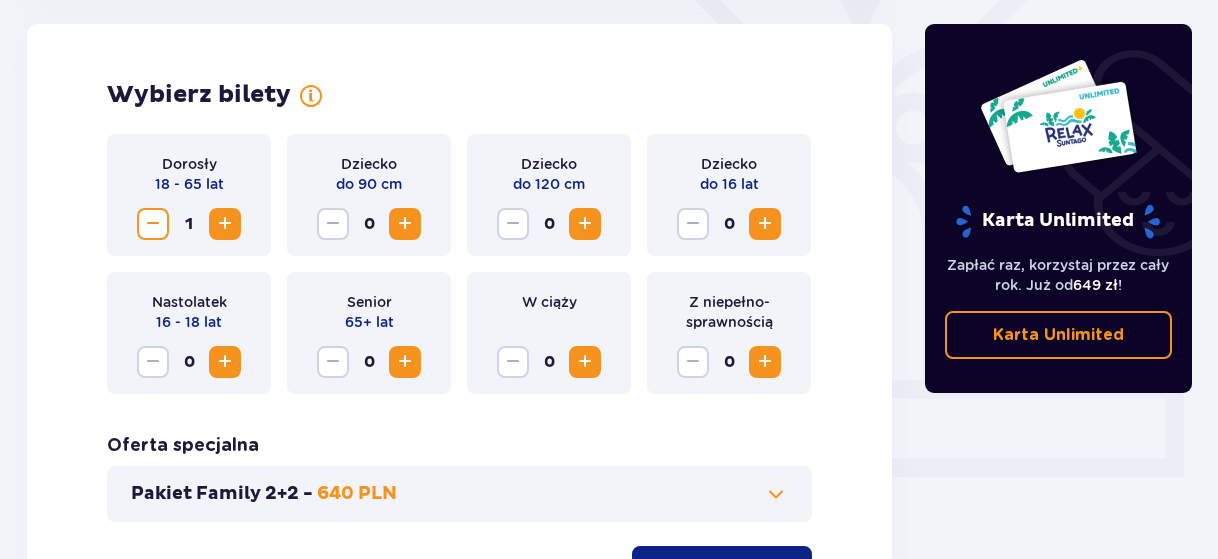 click at bounding box center (225, 224) 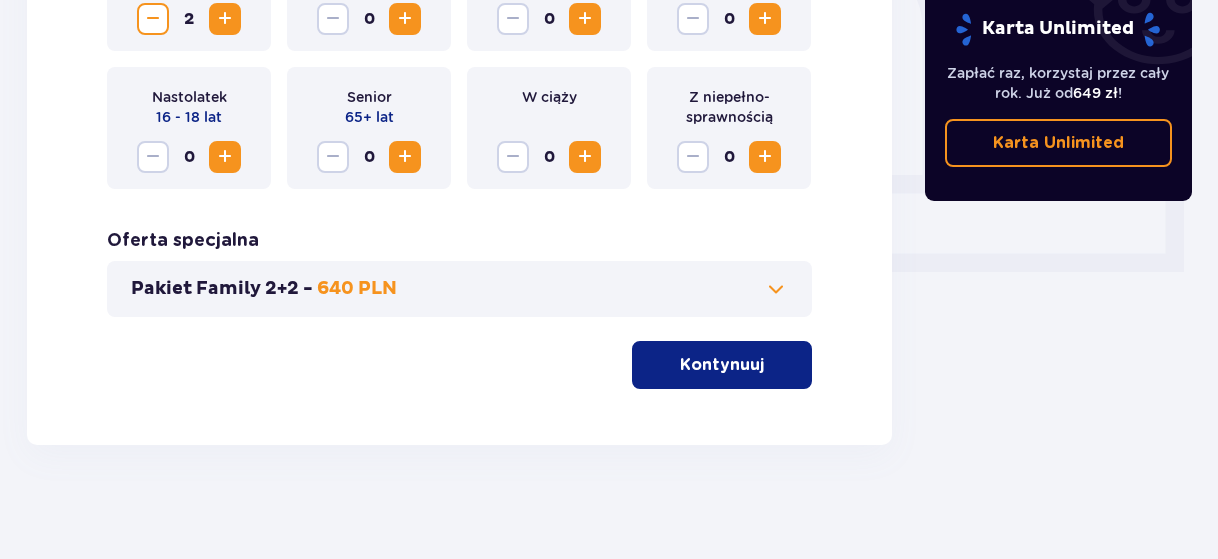 scroll, scrollTop: 766, scrollLeft: 0, axis: vertical 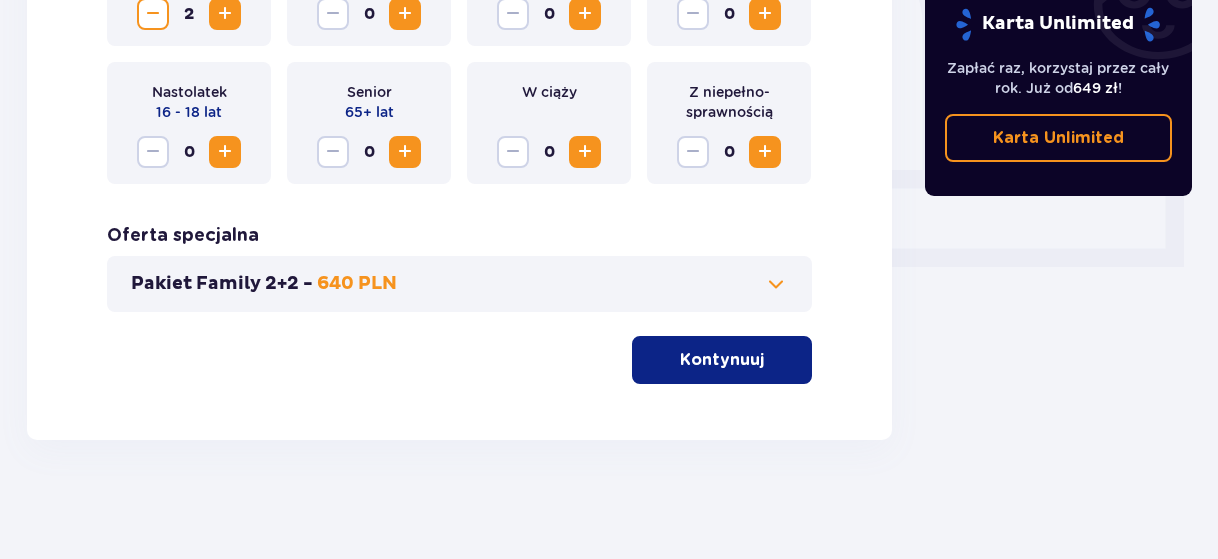 click at bounding box center (768, 360) 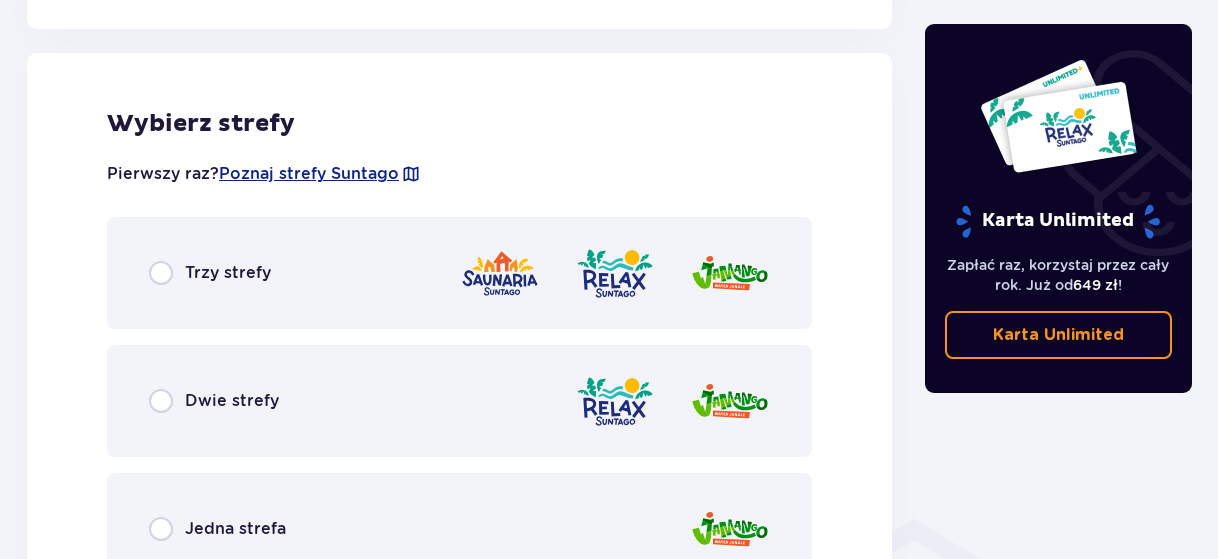 scroll, scrollTop: 1110, scrollLeft: 0, axis: vertical 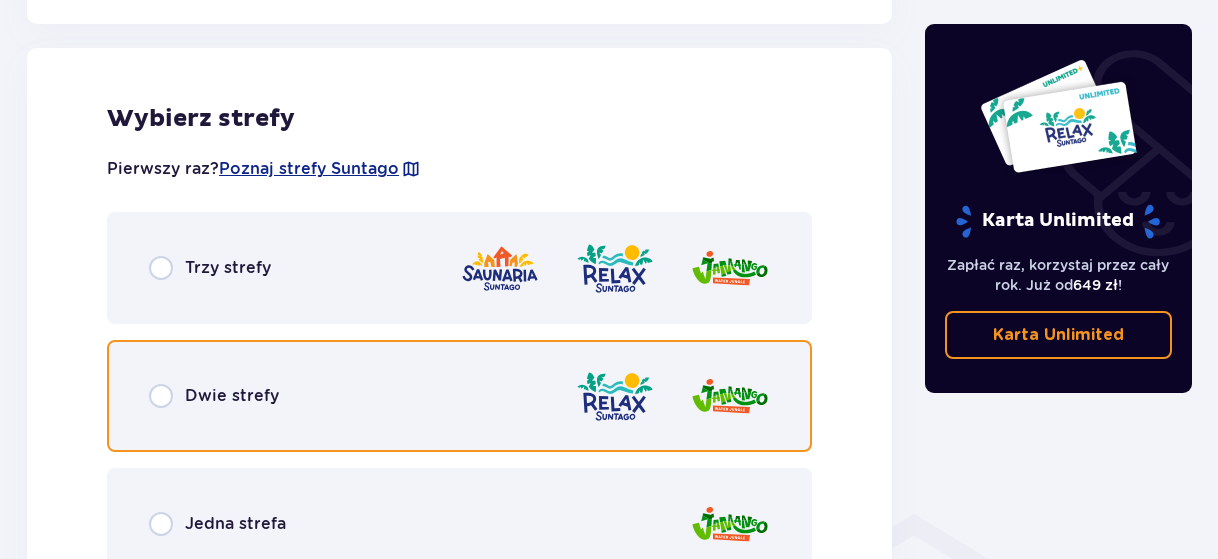 click at bounding box center [161, 396] 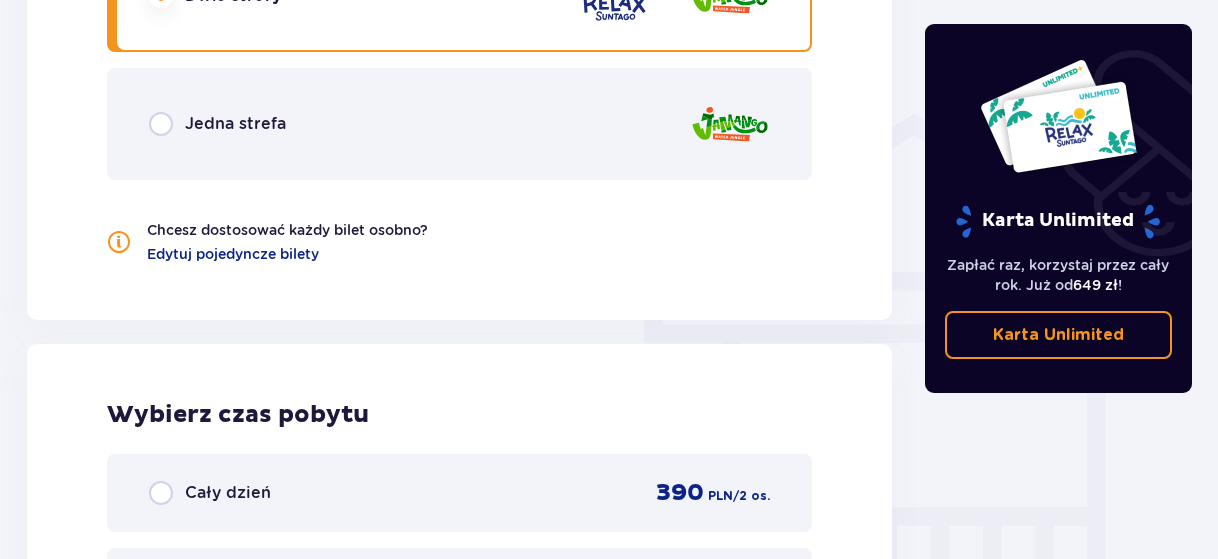 scroll, scrollTop: 1506, scrollLeft: 0, axis: vertical 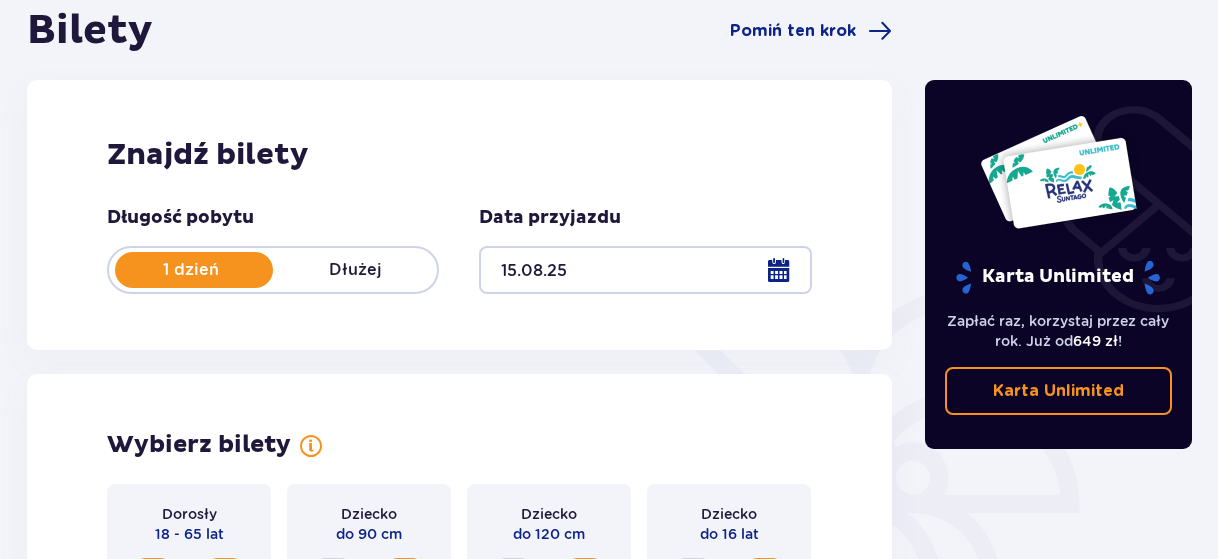click at bounding box center (645, 270) 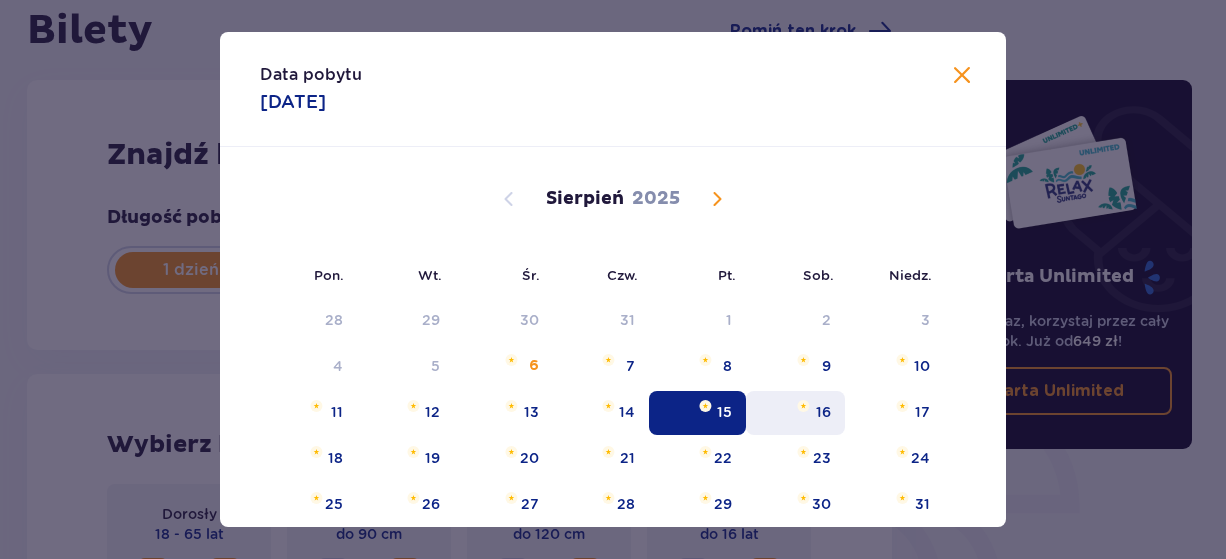 click on "16" at bounding box center (823, 412) 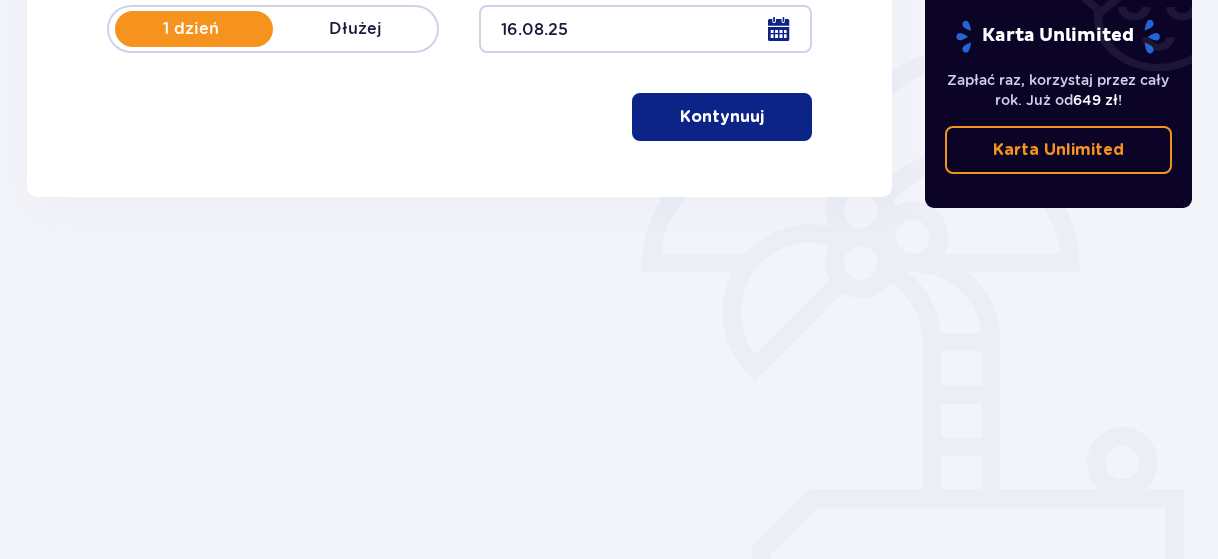 scroll, scrollTop: 460, scrollLeft: 0, axis: vertical 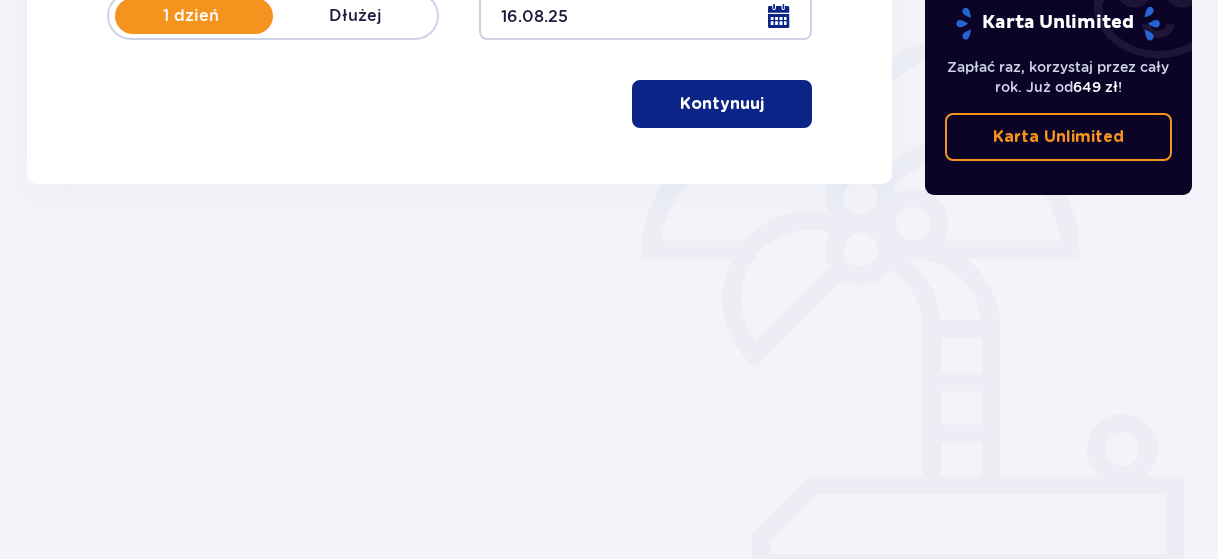 click on "Kontynuuj" at bounding box center [722, 104] 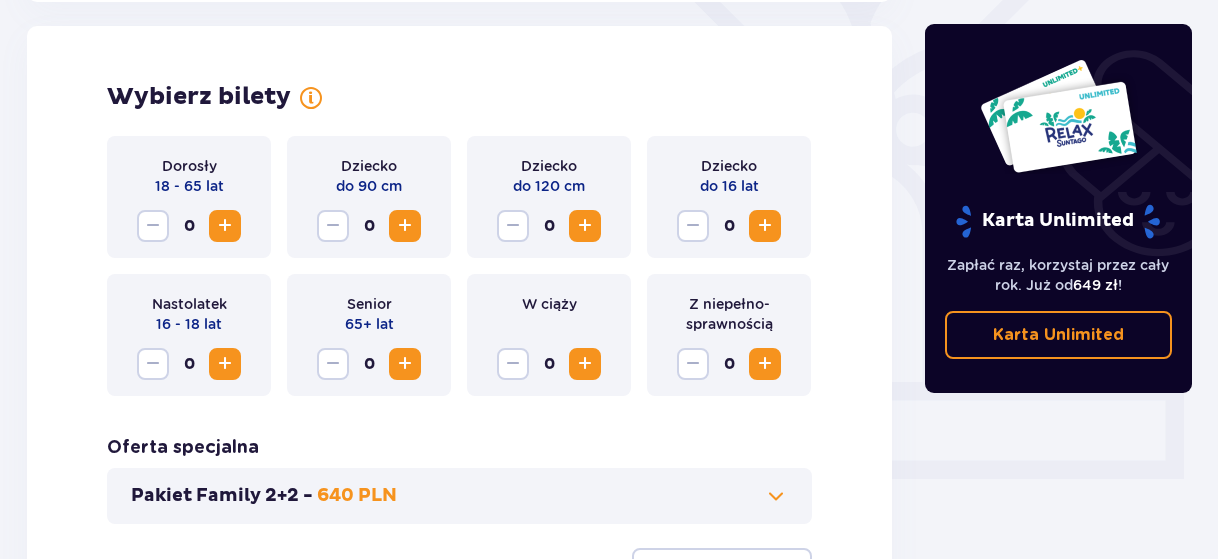 scroll, scrollTop: 556, scrollLeft: 0, axis: vertical 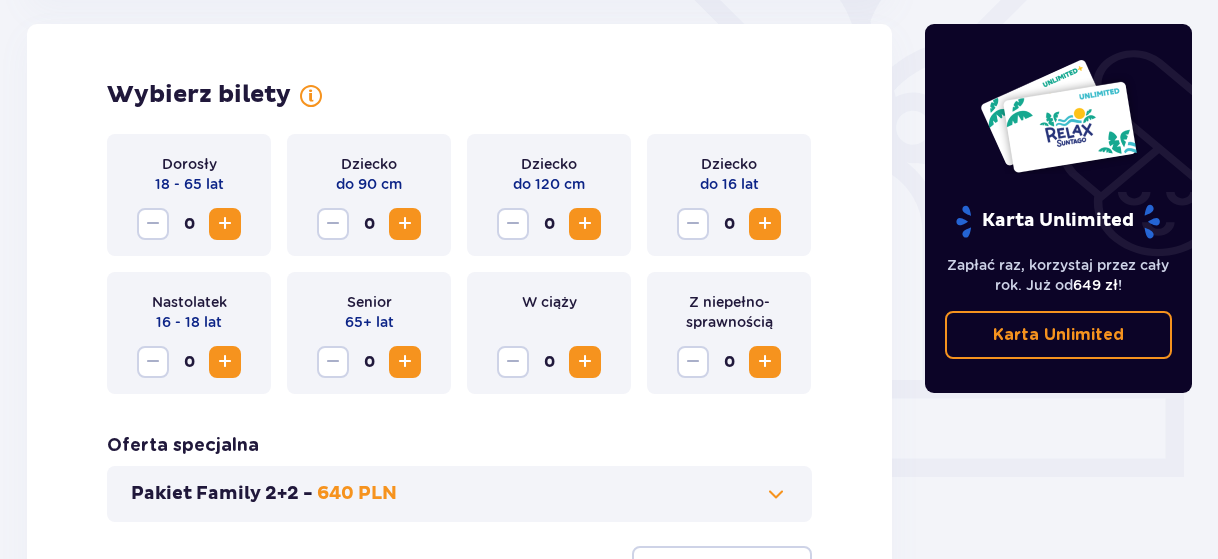 click at bounding box center [225, 224] 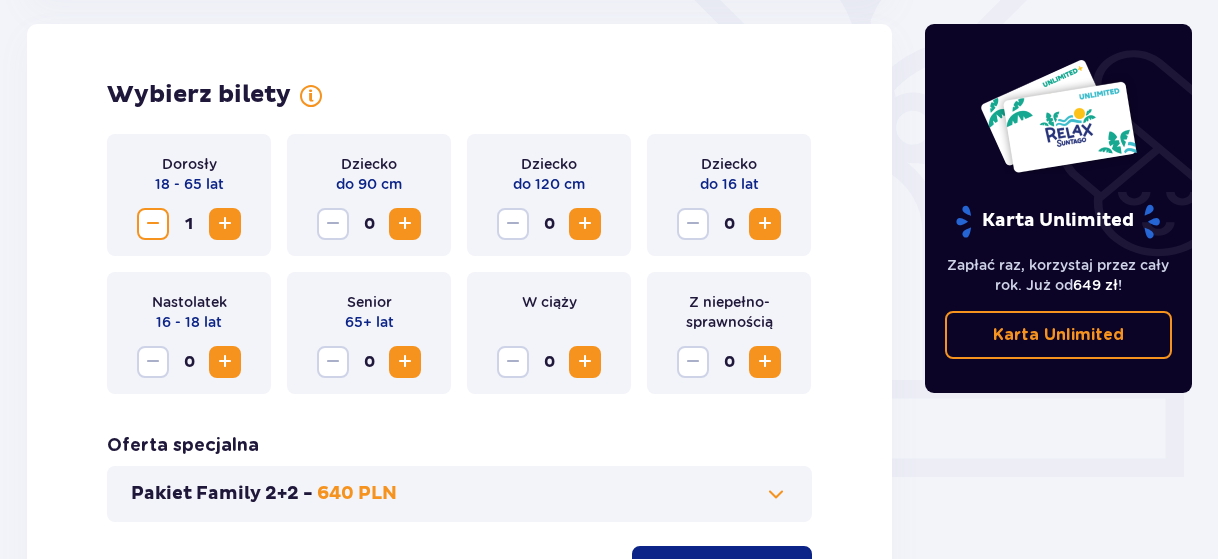 scroll, scrollTop: 766, scrollLeft: 0, axis: vertical 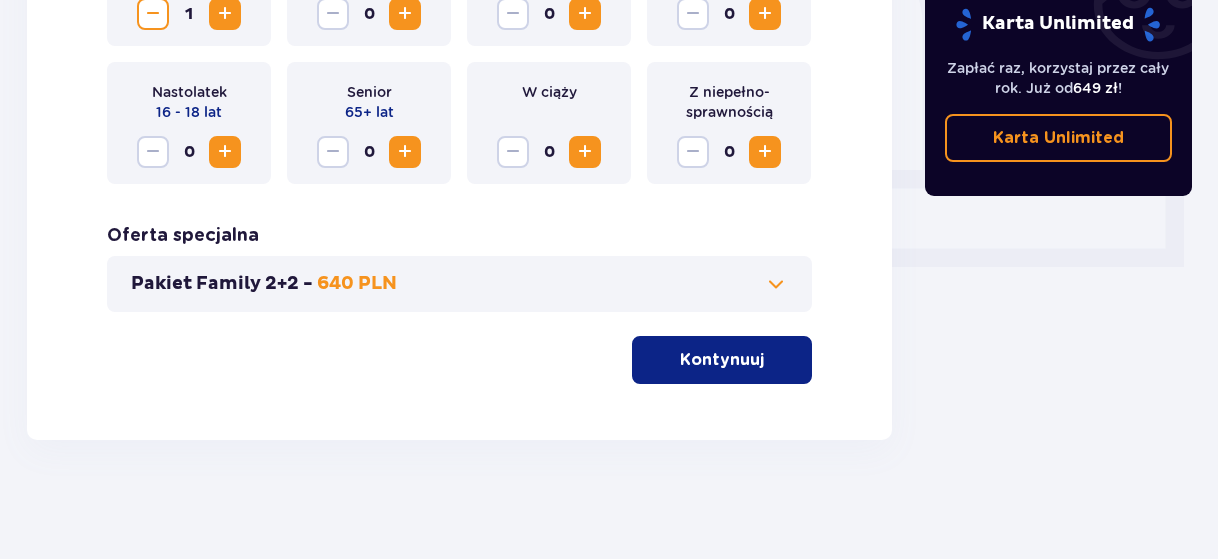 click on "Kontynuuj" at bounding box center (722, 360) 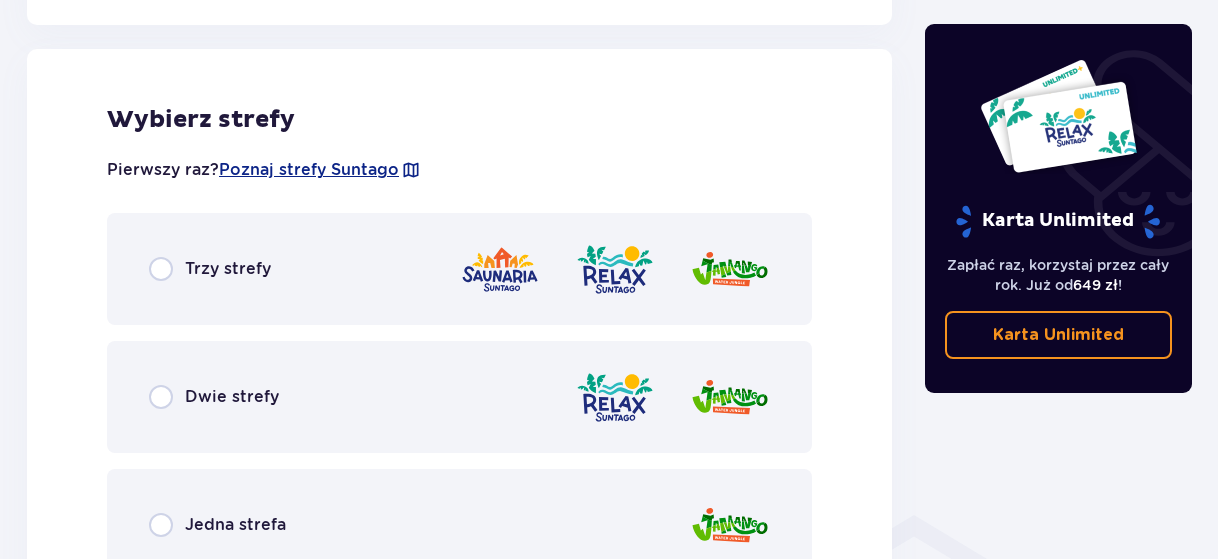 scroll, scrollTop: 1110, scrollLeft: 0, axis: vertical 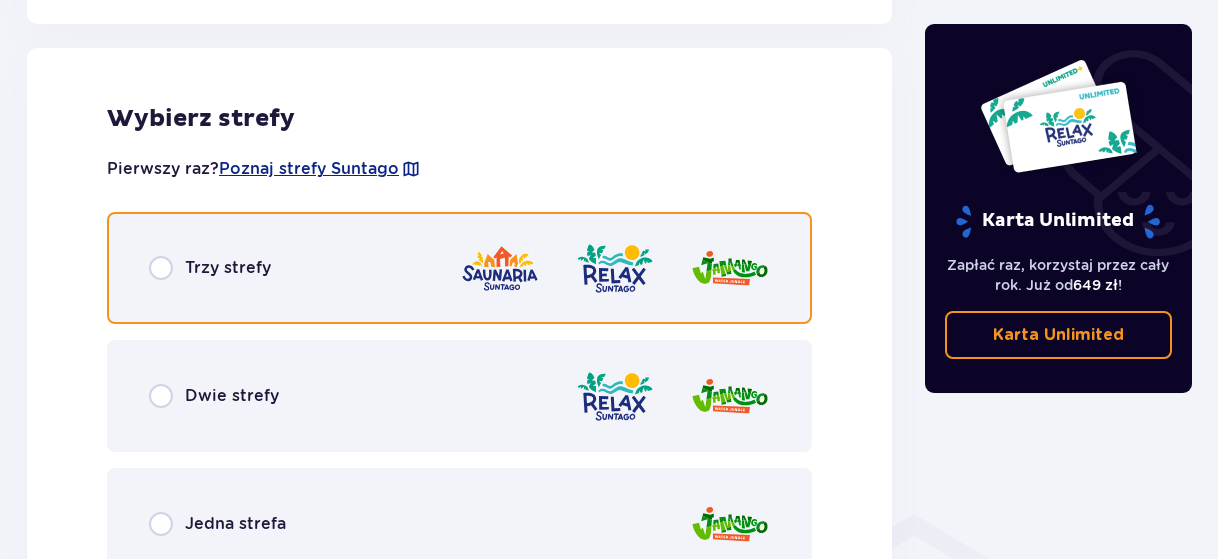 click at bounding box center (161, 268) 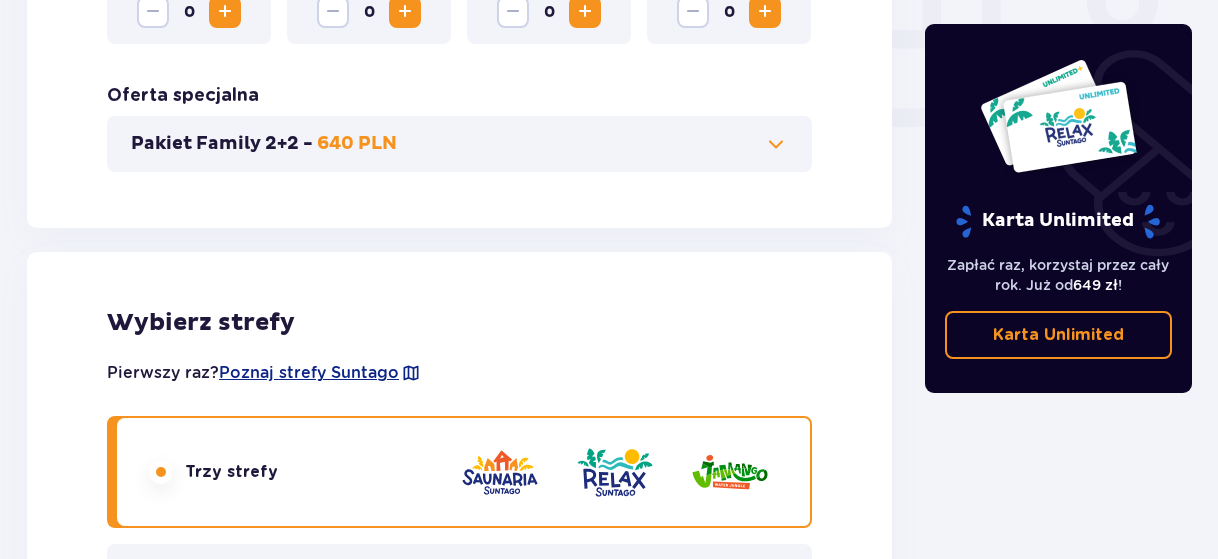 scroll, scrollTop: 506, scrollLeft: 0, axis: vertical 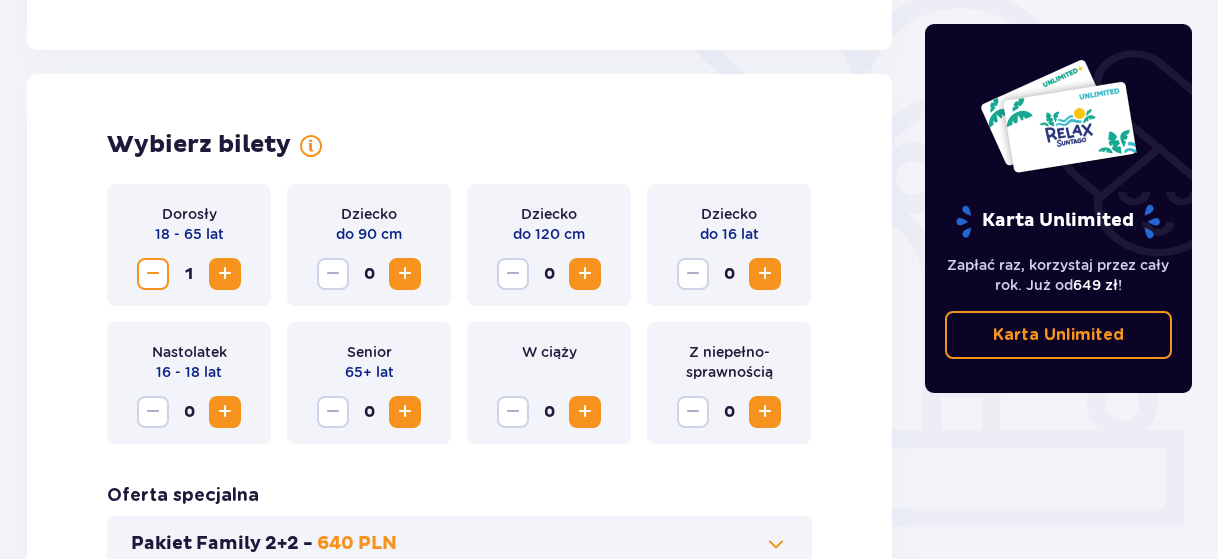 click on "Karta Unlimited" at bounding box center [1058, 335] 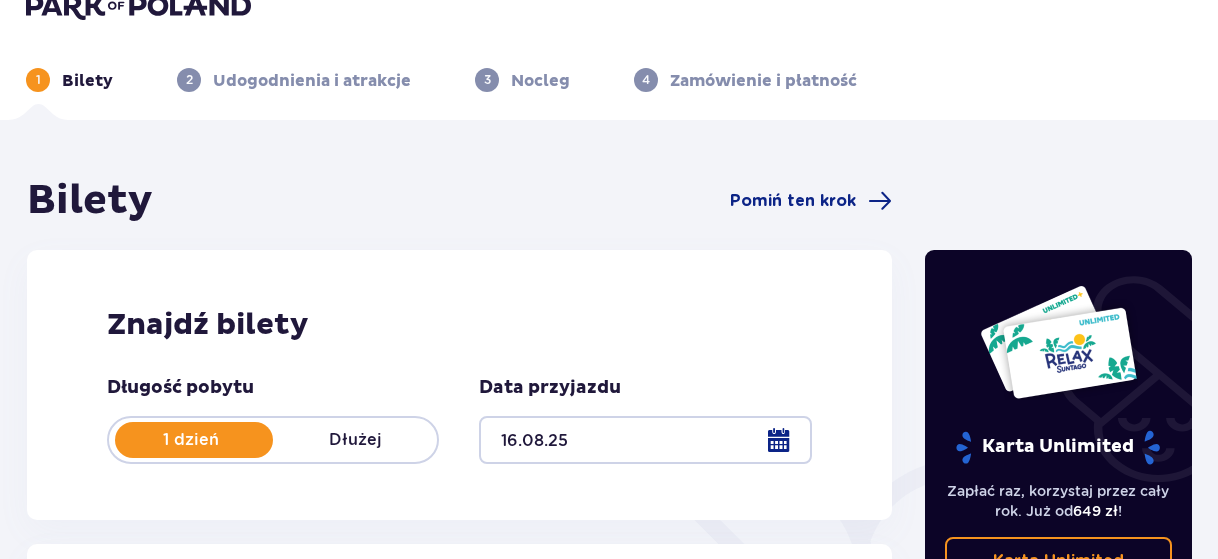 scroll, scrollTop: 0, scrollLeft: 0, axis: both 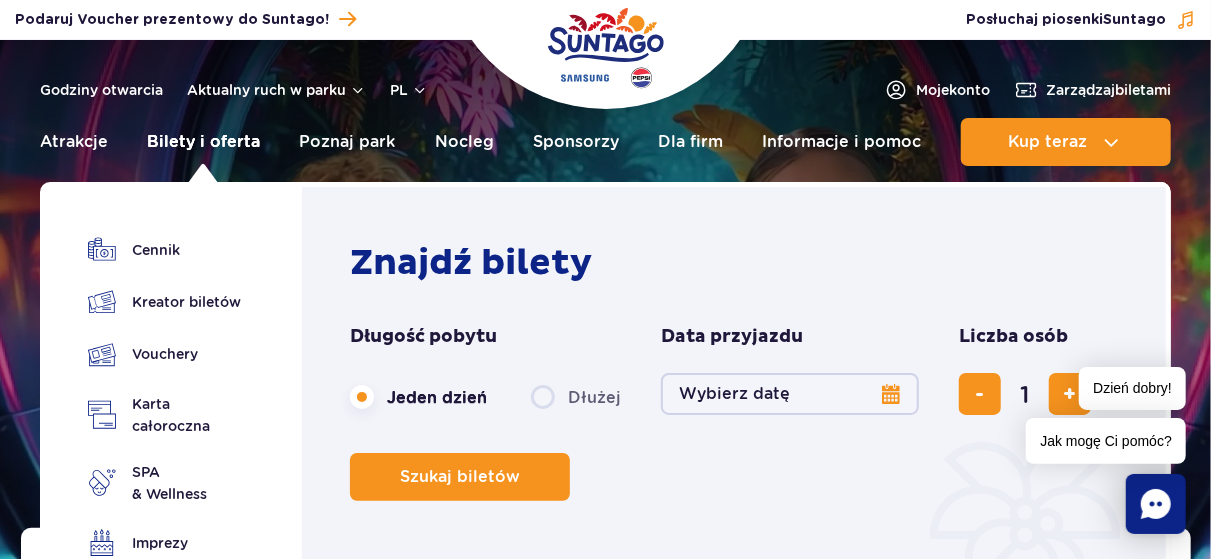 click on "Bilety i oferta" at bounding box center (203, 142) 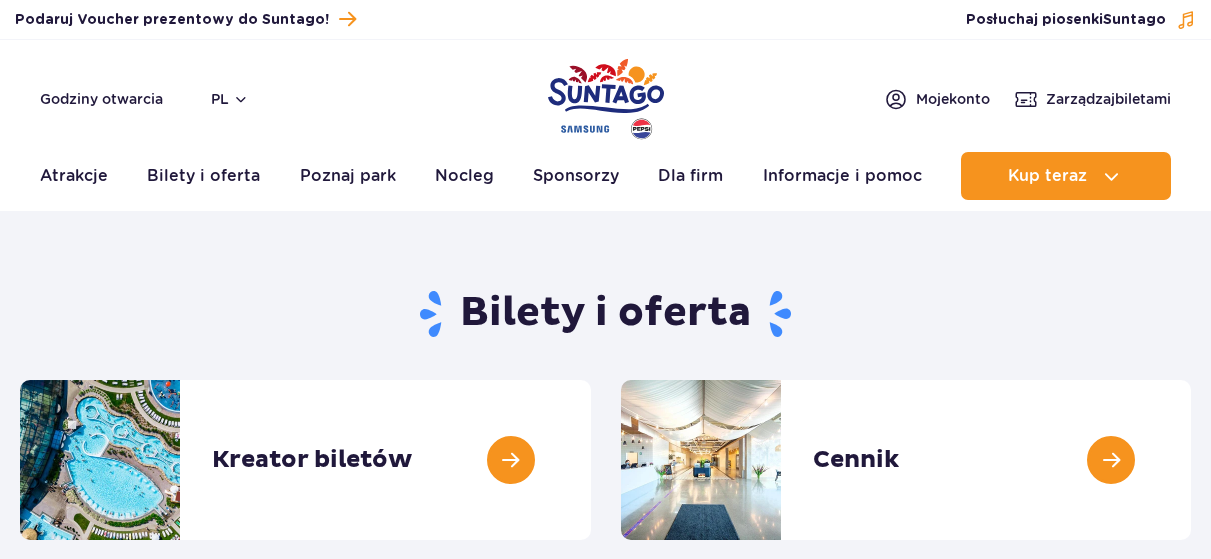 scroll, scrollTop: 0, scrollLeft: 0, axis: both 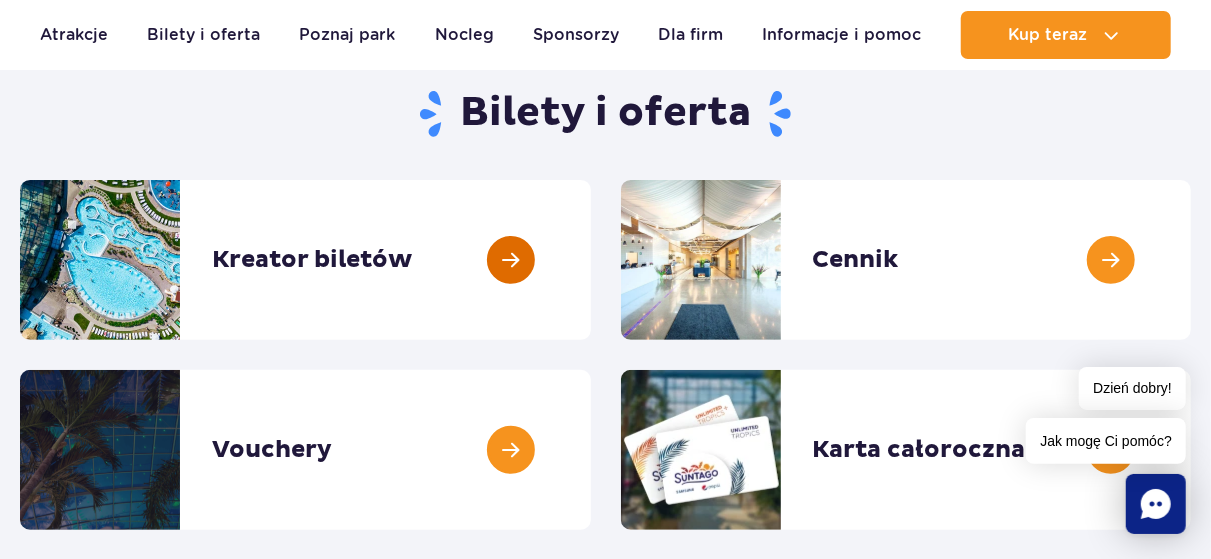 click at bounding box center (591, 260) 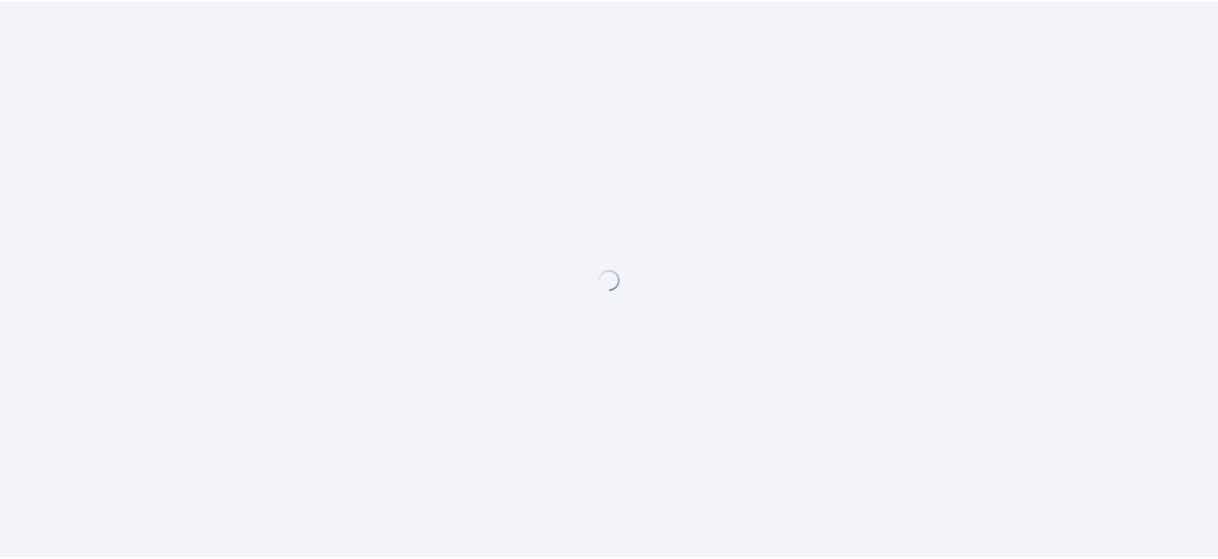 scroll, scrollTop: 0, scrollLeft: 0, axis: both 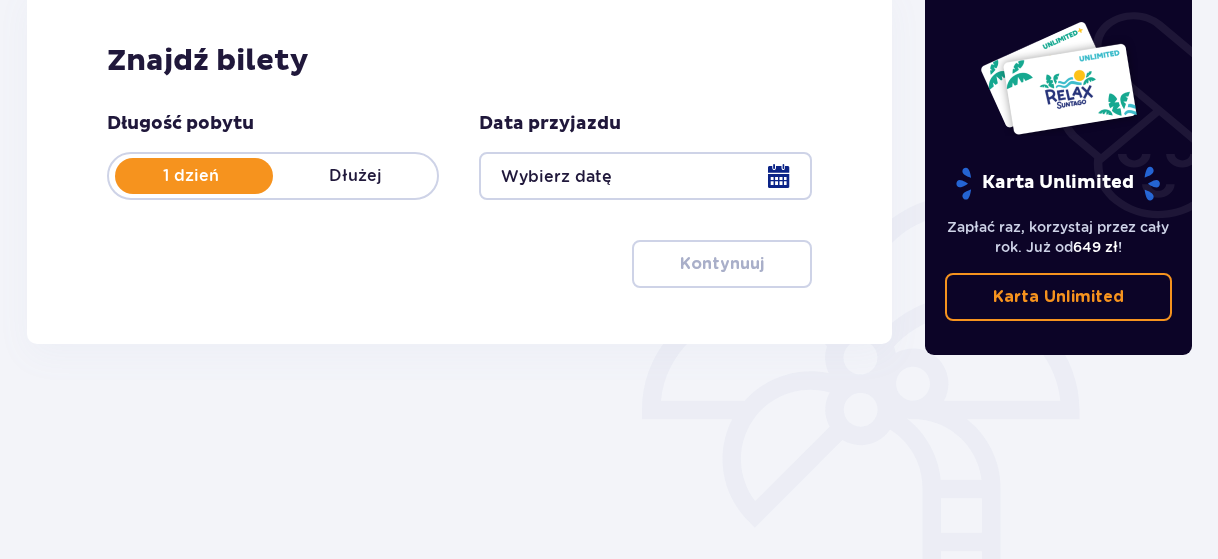 click at bounding box center (645, 176) 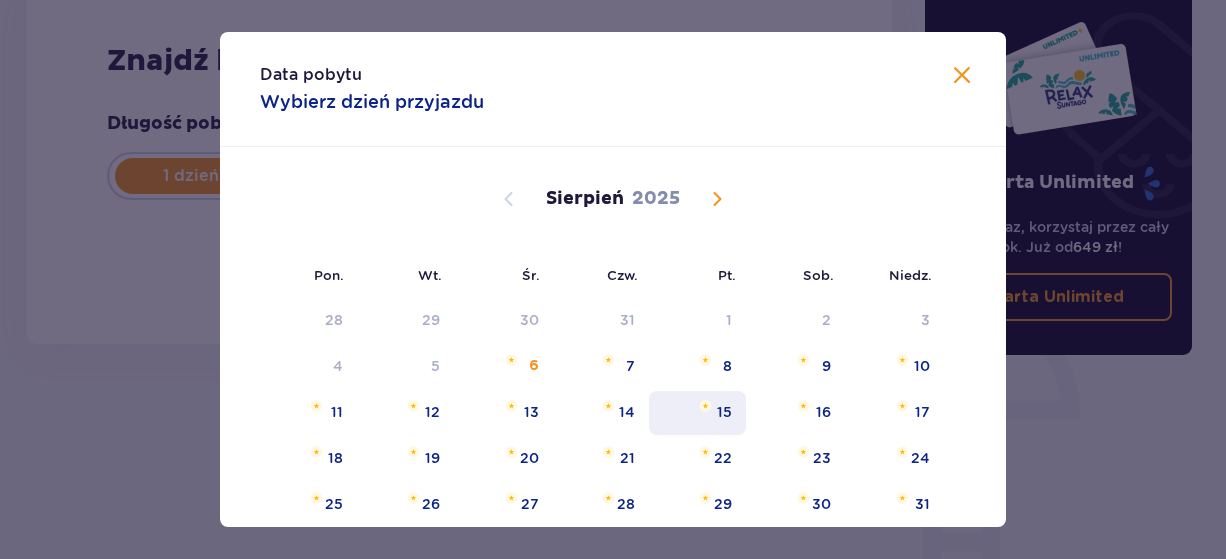 click at bounding box center [705, 406] 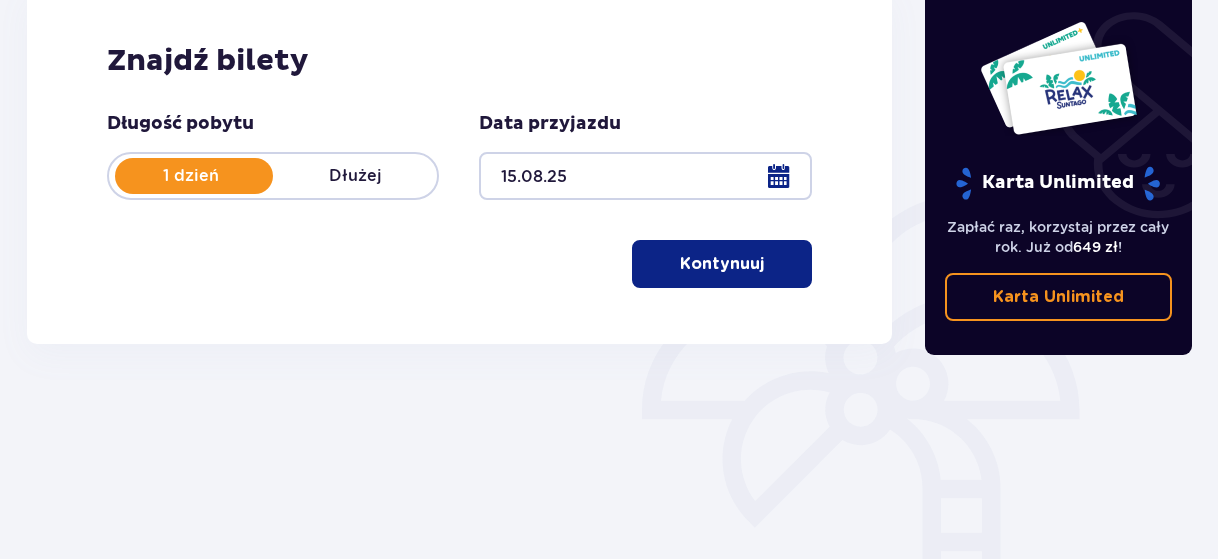 click on "Dłużej" at bounding box center [355, 176] 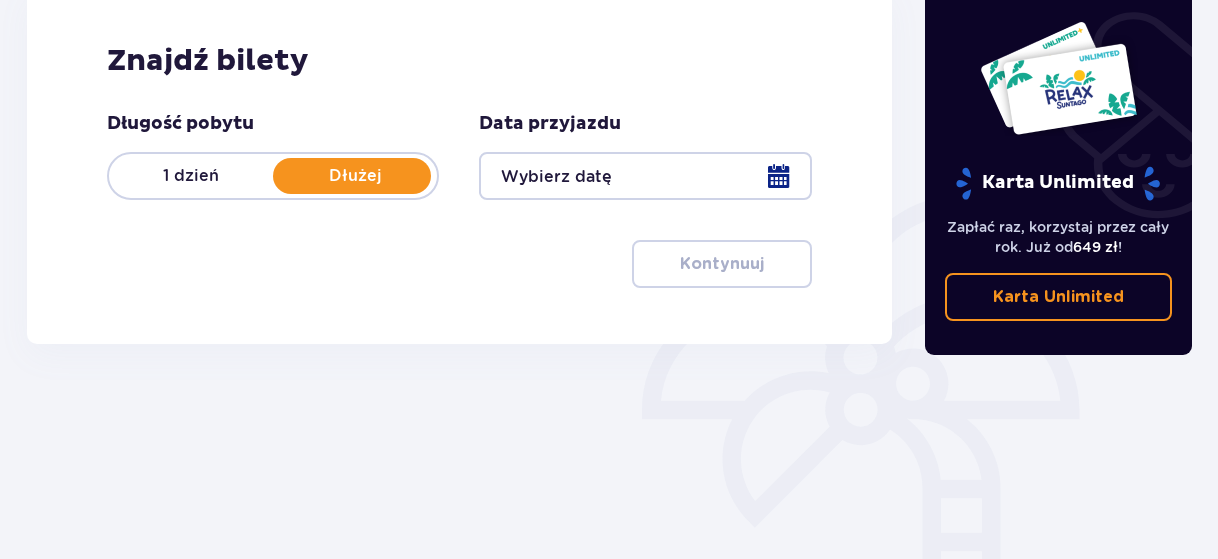 click at bounding box center (645, 176) 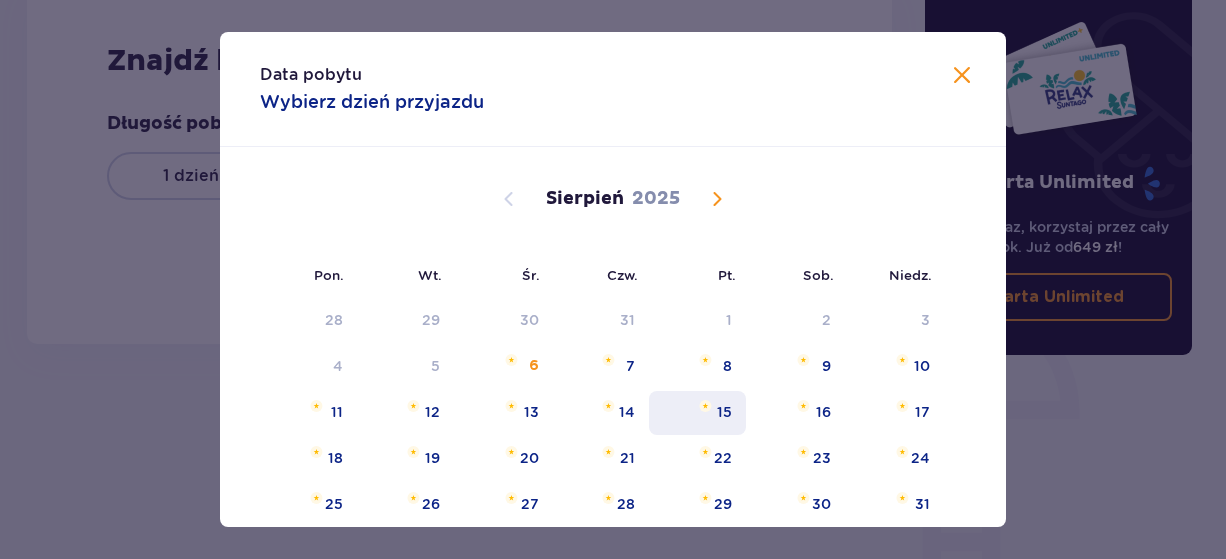 click on "15" at bounding box center (724, 412) 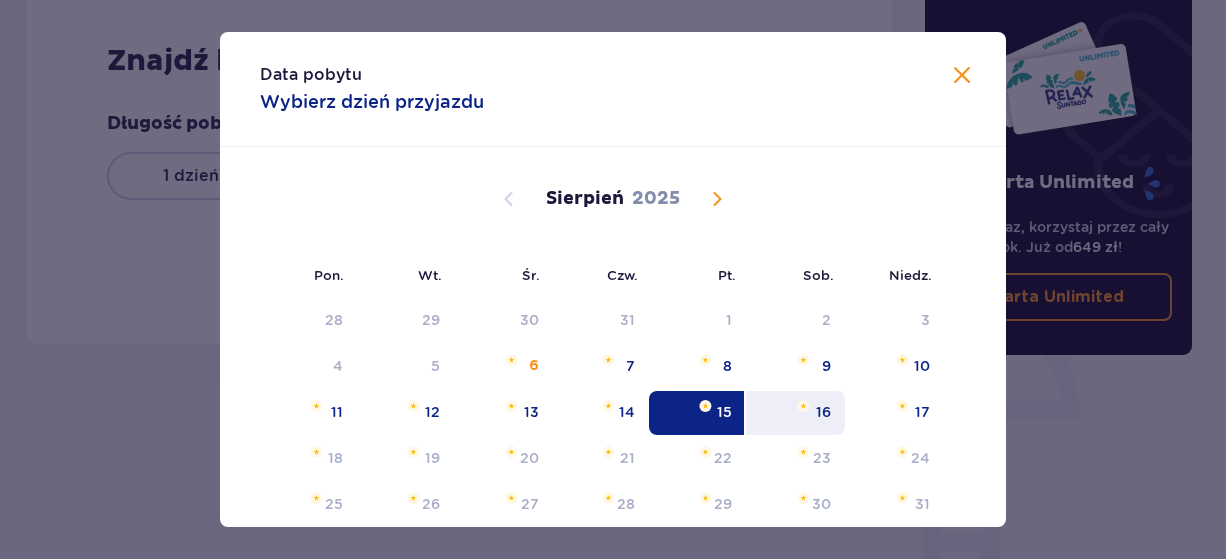 click on "16" at bounding box center [823, 412] 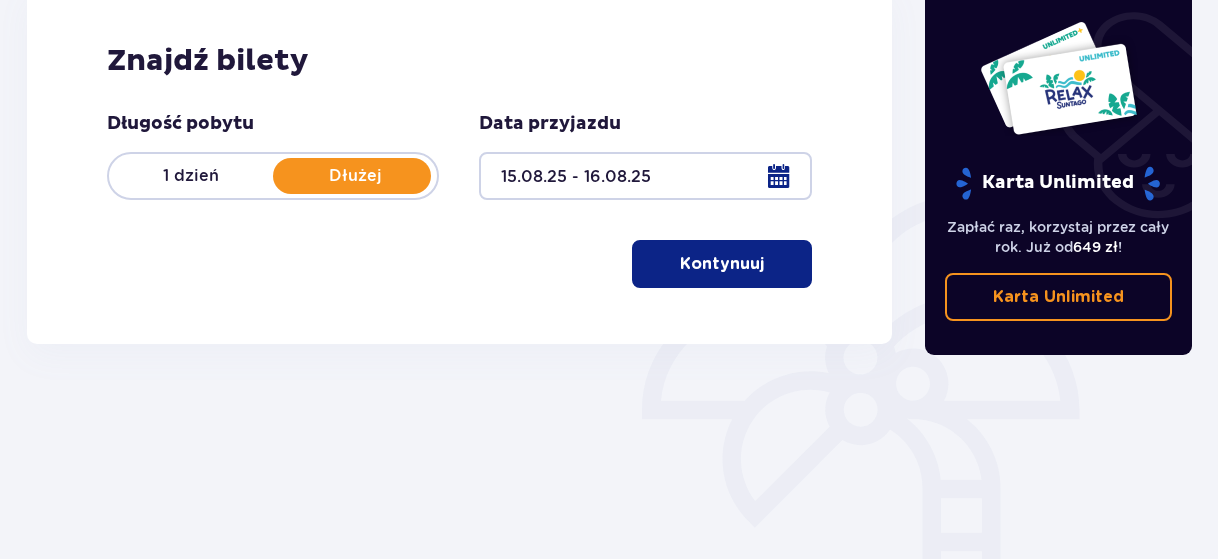 click on "Kontynuuj" at bounding box center [722, 264] 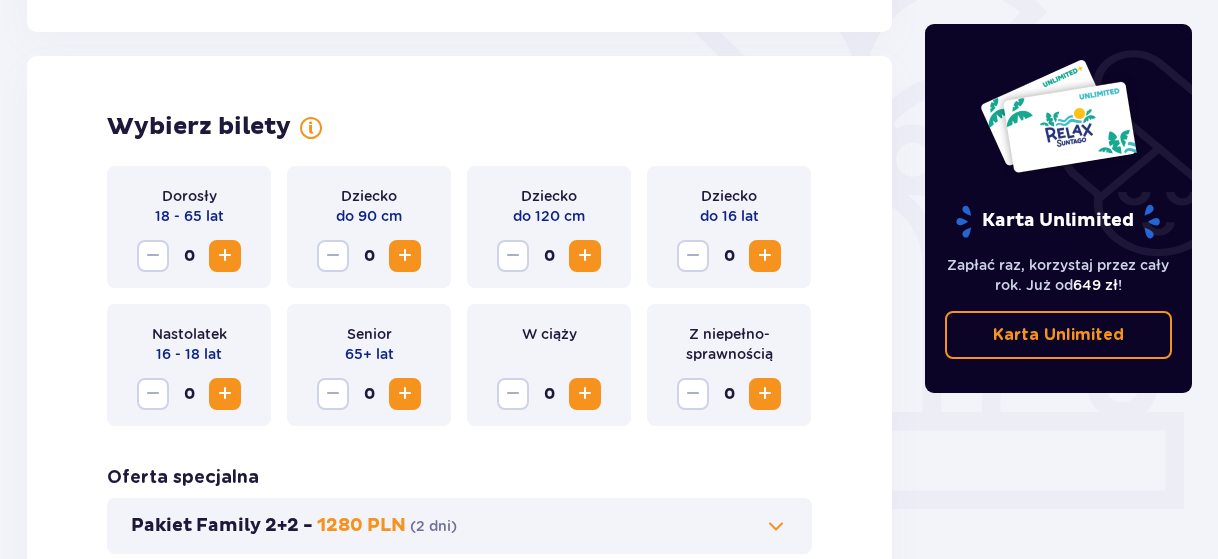 scroll, scrollTop: 556, scrollLeft: 0, axis: vertical 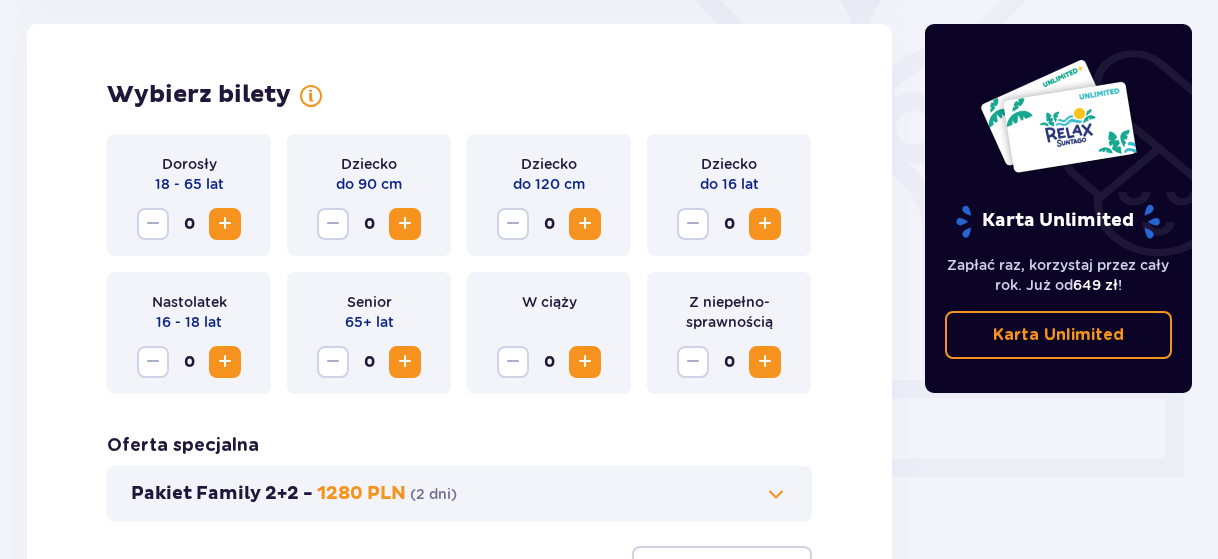 click at bounding box center (225, 224) 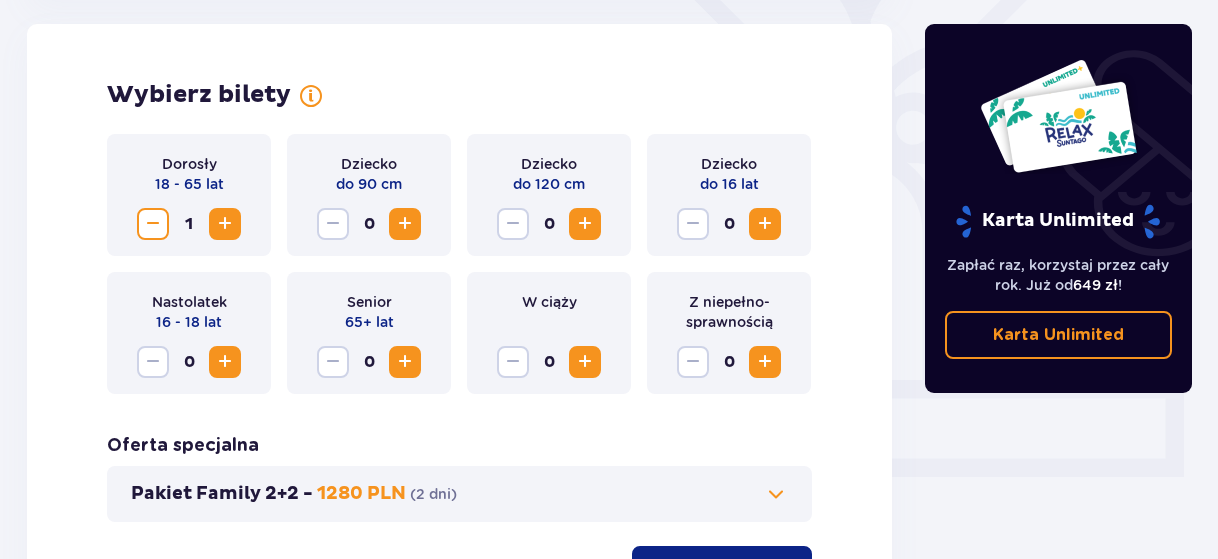 click at bounding box center [225, 224] 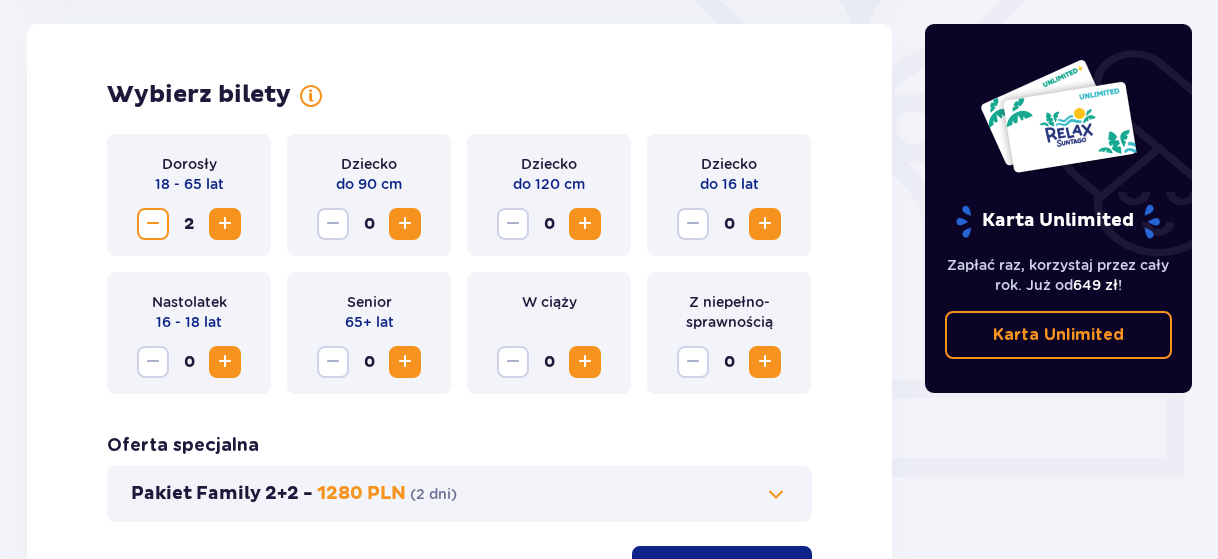 click at bounding box center [225, 224] 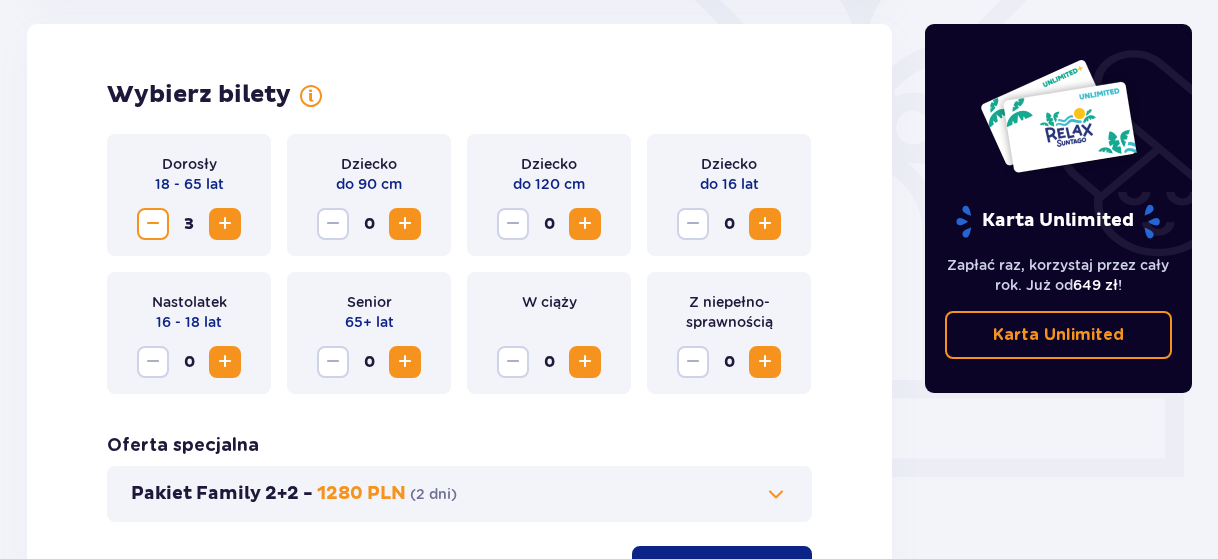 click at bounding box center (765, 224) 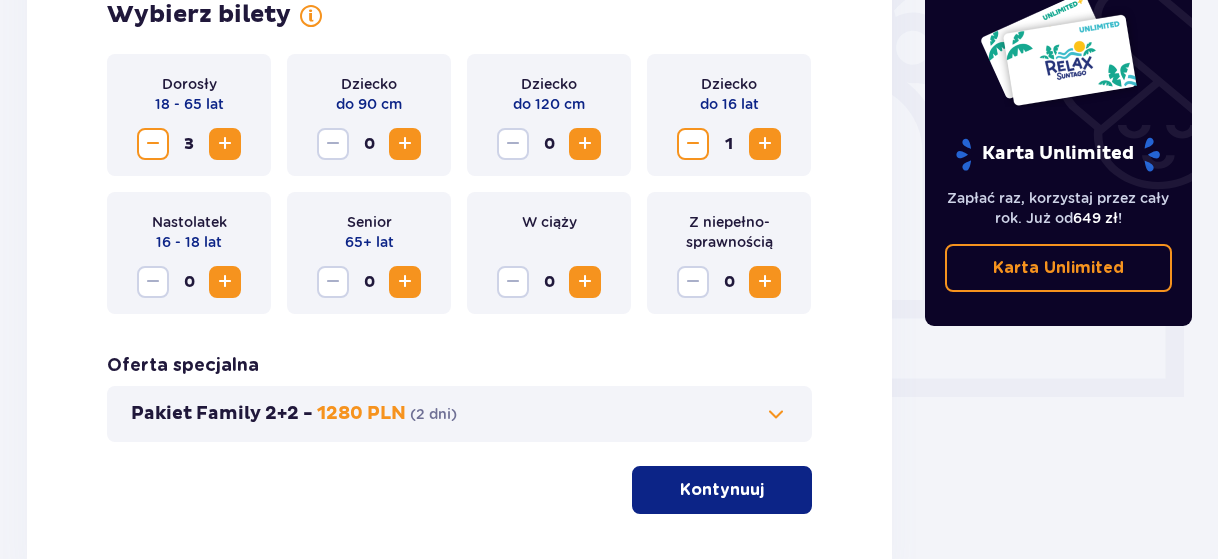 scroll, scrollTop: 666, scrollLeft: 0, axis: vertical 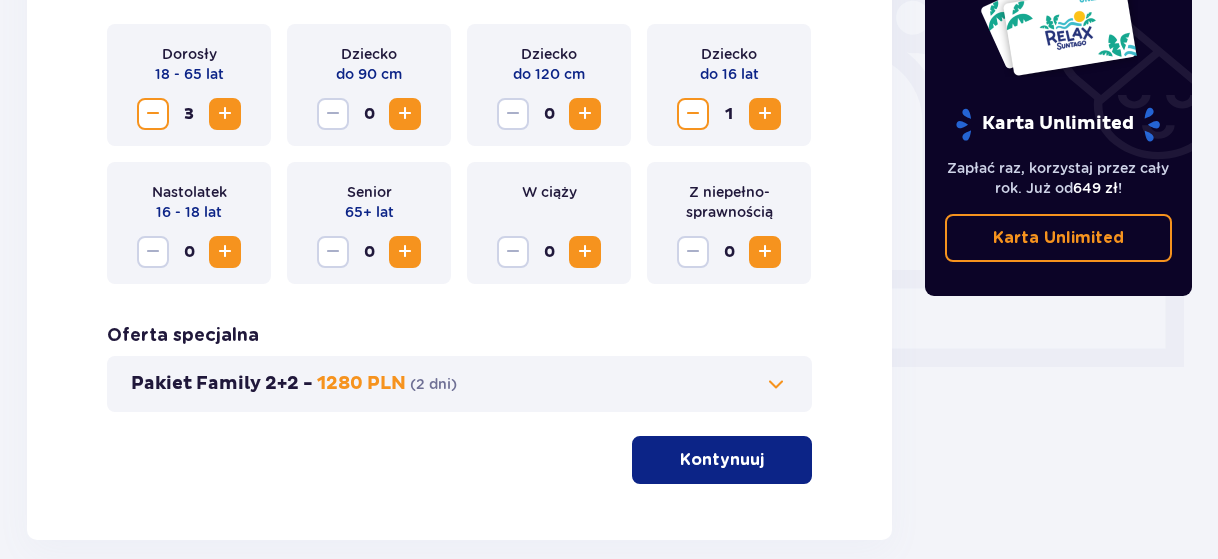 click at bounding box center (776, 384) 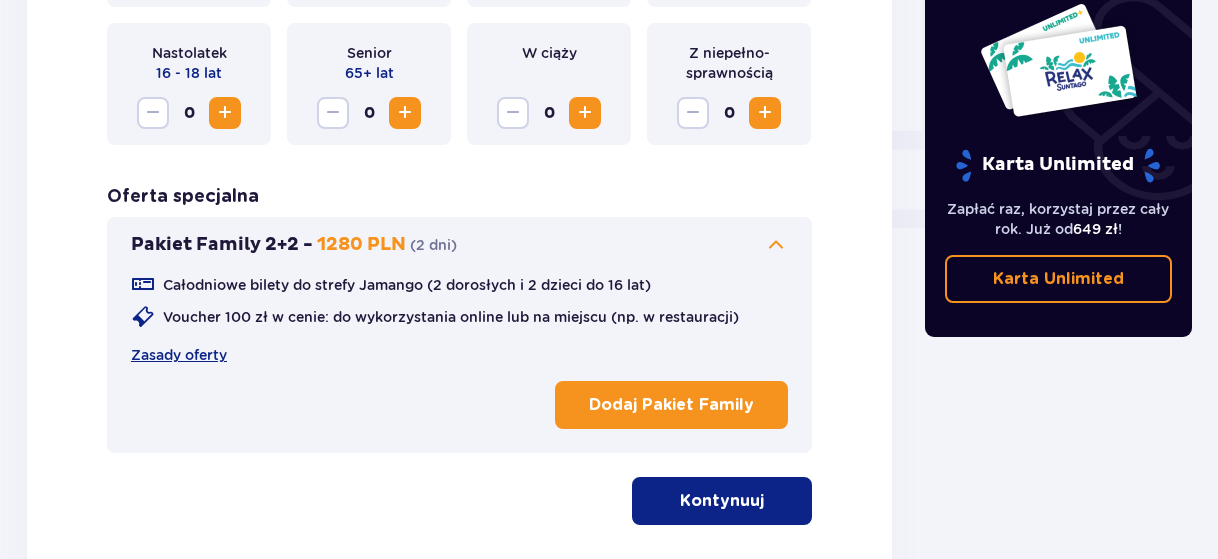 scroll, scrollTop: 856, scrollLeft: 0, axis: vertical 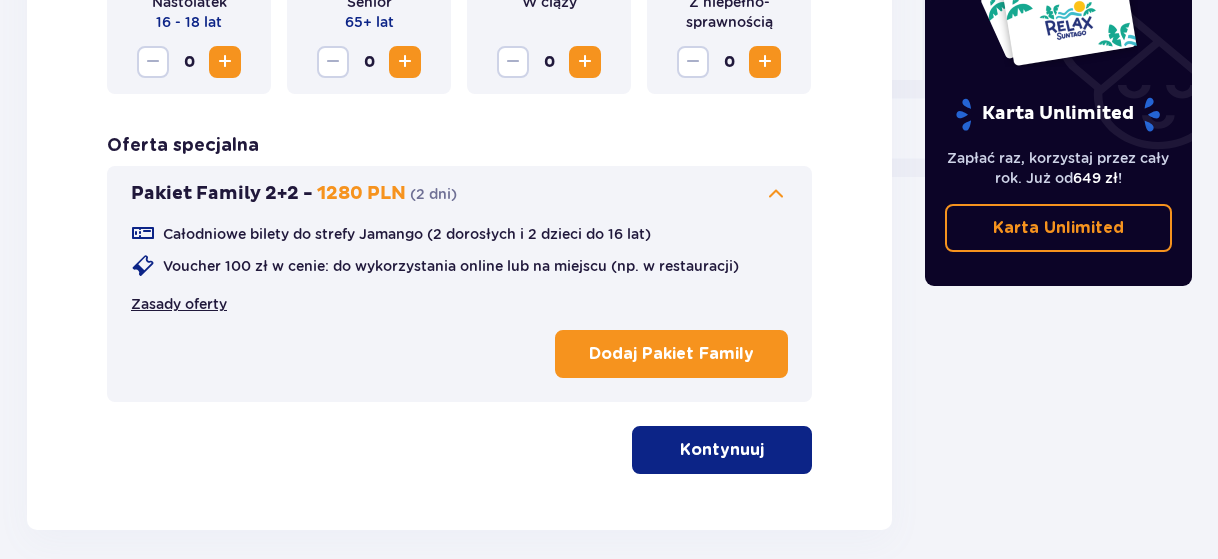 click on "Zasady oferty" at bounding box center [179, 304] 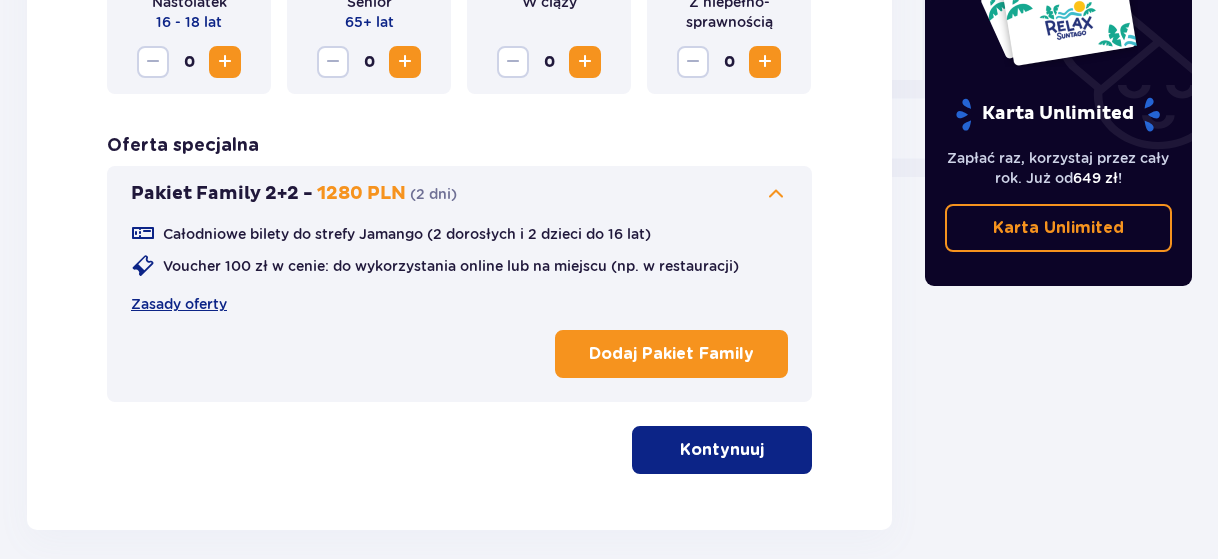 click on "Kontynuuj" at bounding box center [722, 450] 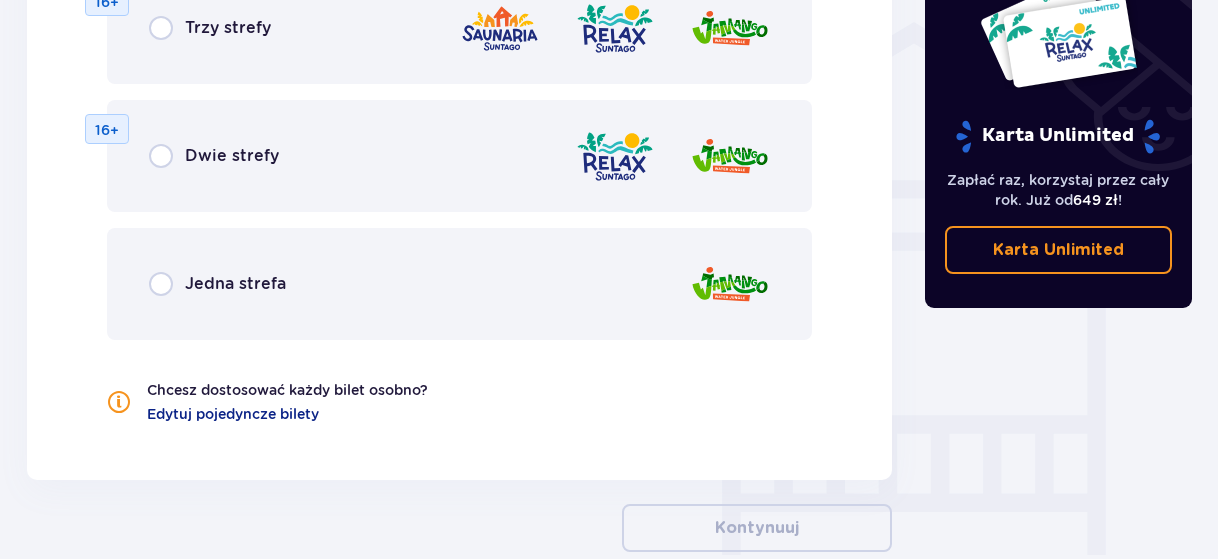 scroll, scrollTop: 1714, scrollLeft: 0, axis: vertical 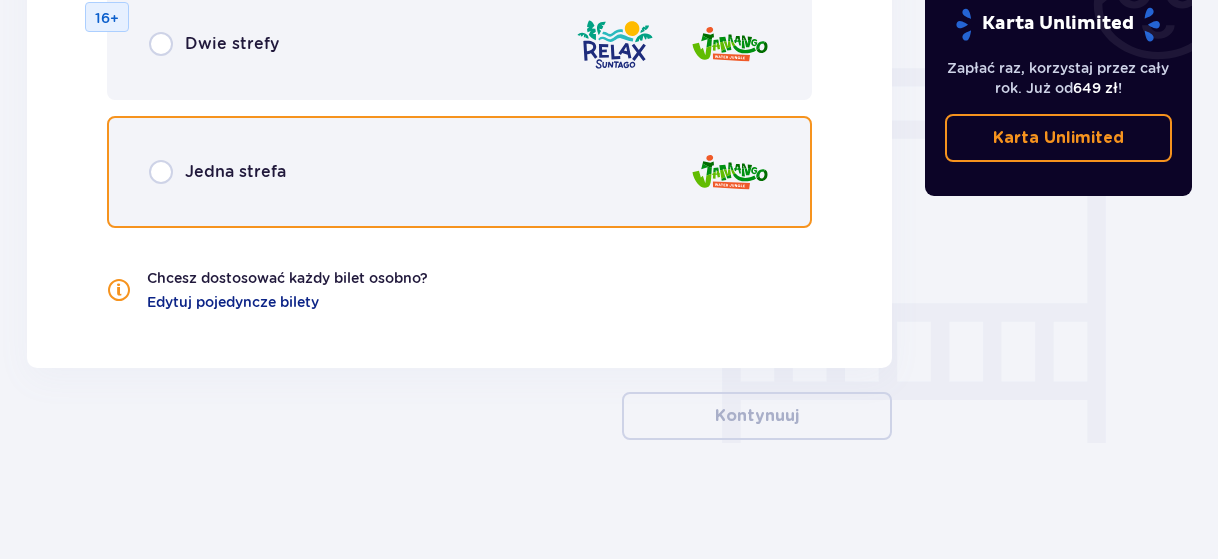 click at bounding box center [161, 172] 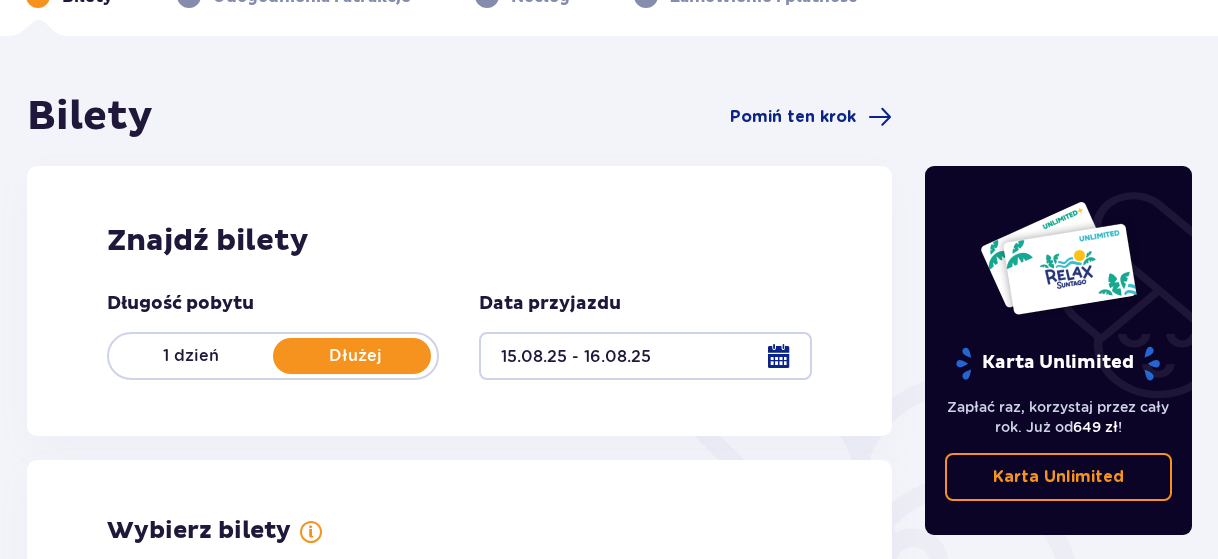 scroll, scrollTop: 0, scrollLeft: 0, axis: both 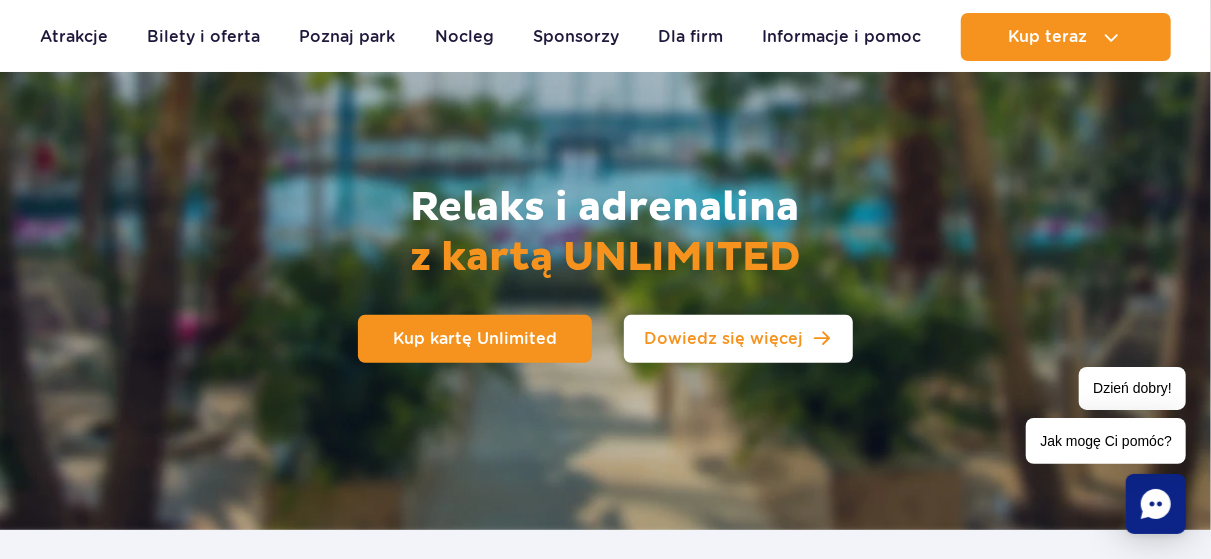 click on "Dowiedz się więcej" at bounding box center [723, 339] 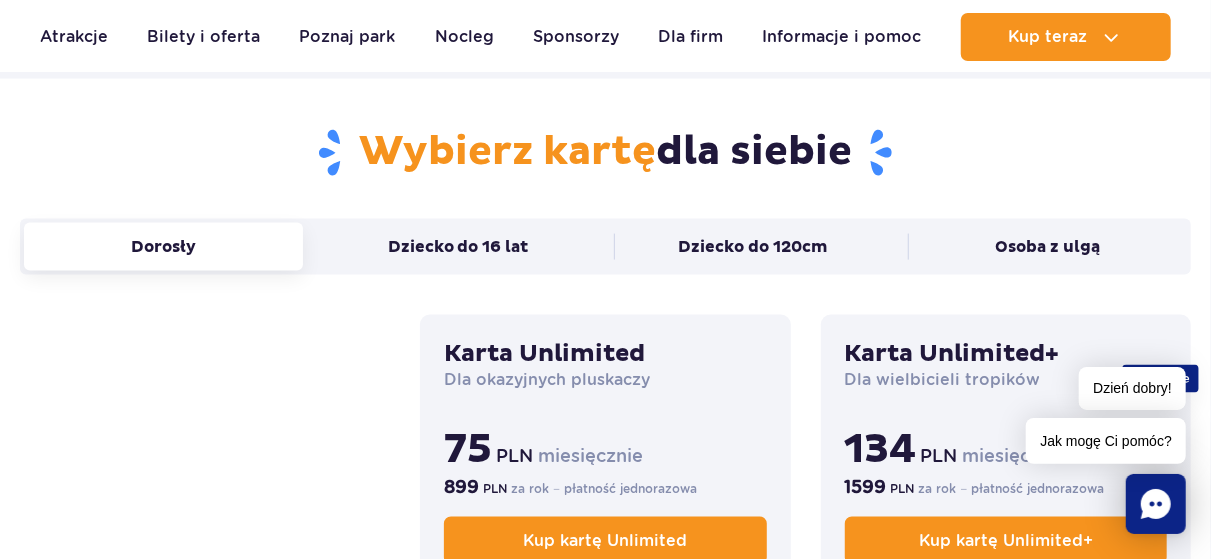 scroll, scrollTop: 1330, scrollLeft: 0, axis: vertical 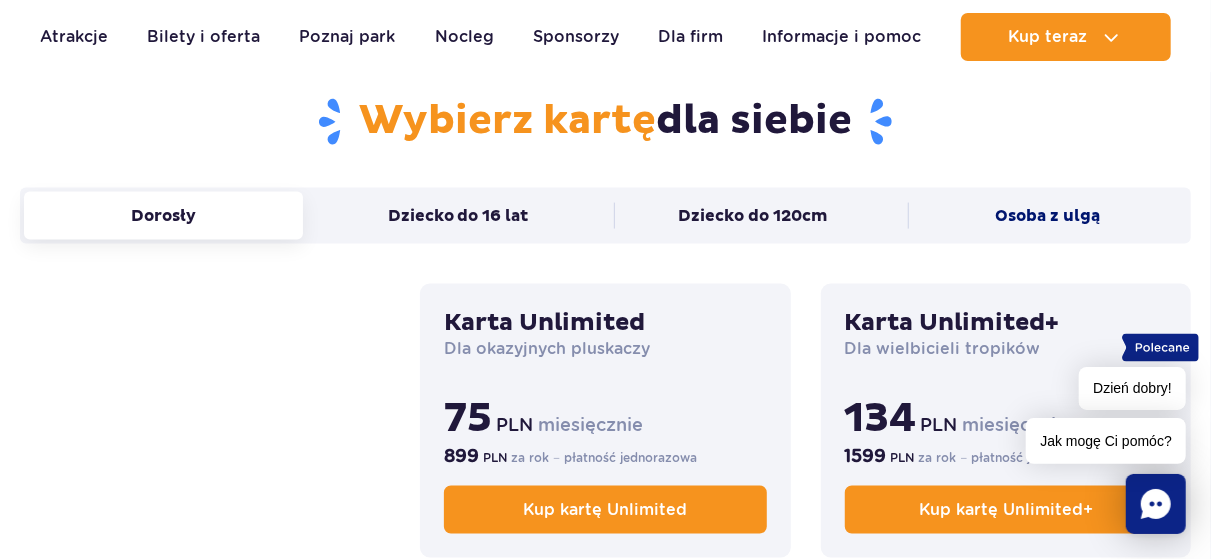 click on "Osoba z ulgą" at bounding box center (1047, 216) 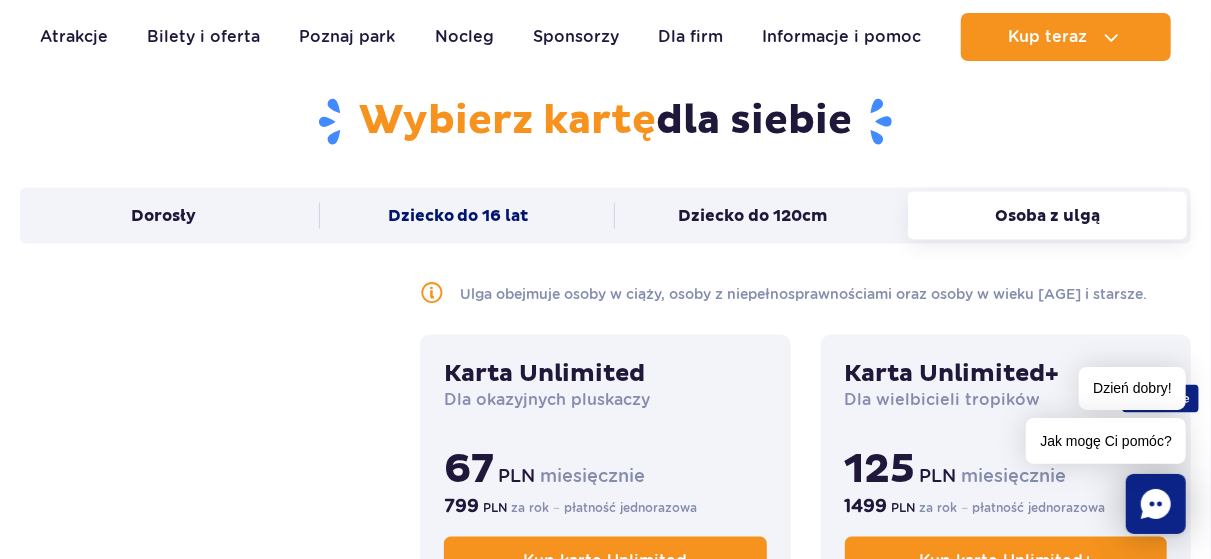 click on "Dziecko do 16 lat" at bounding box center (458, 216) 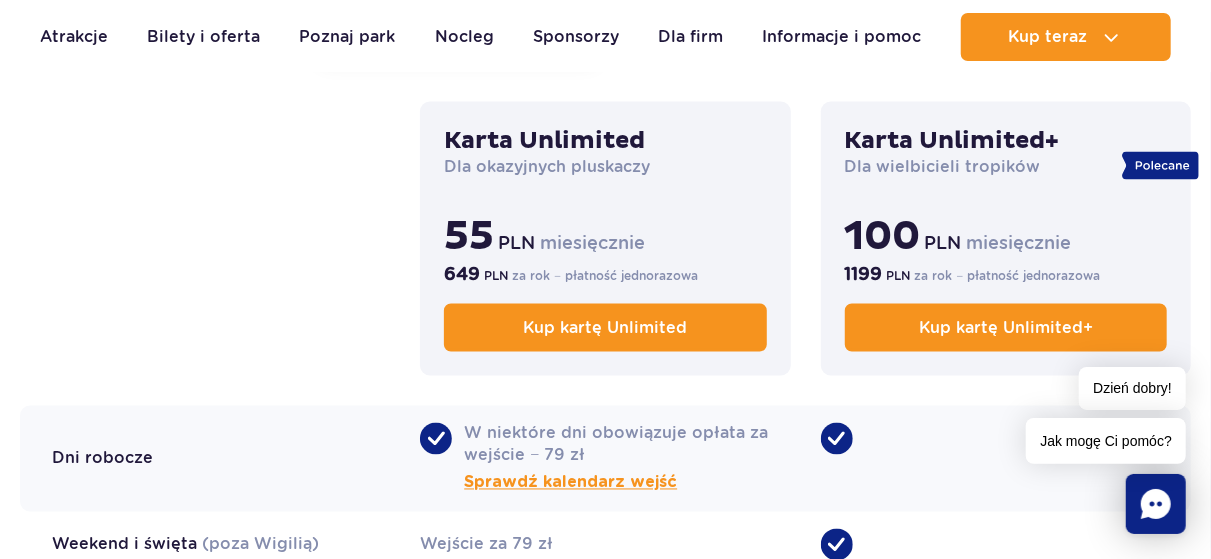 scroll, scrollTop: 1530, scrollLeft: 0, axis: vertical 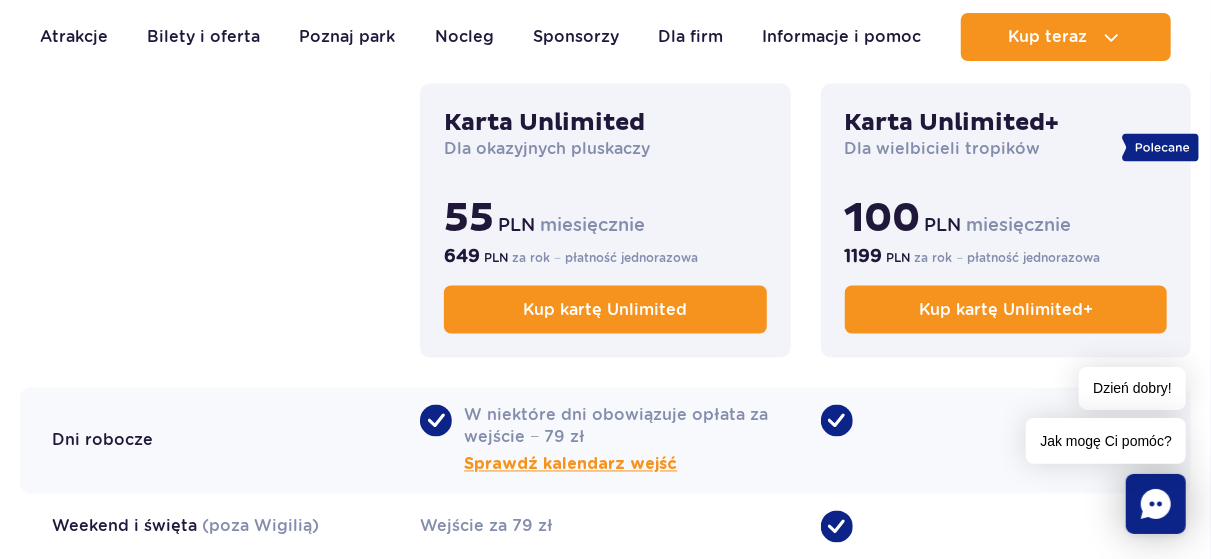 click on "Karta Unlimited" at bounding box center [605, 123] 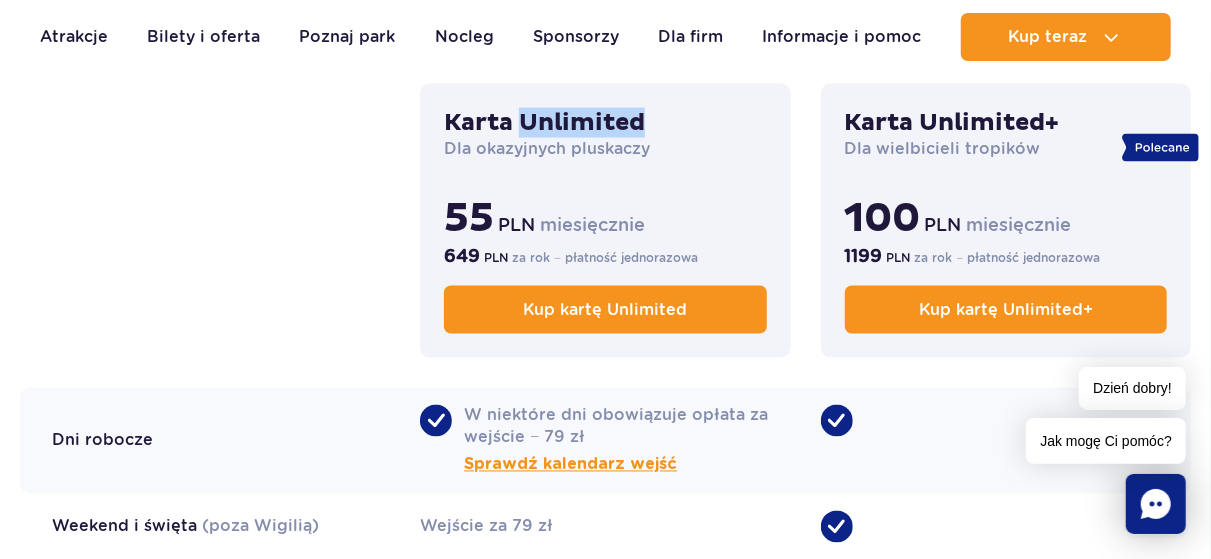 click on "Karta Unlimited" at bounding box center (605, 123) 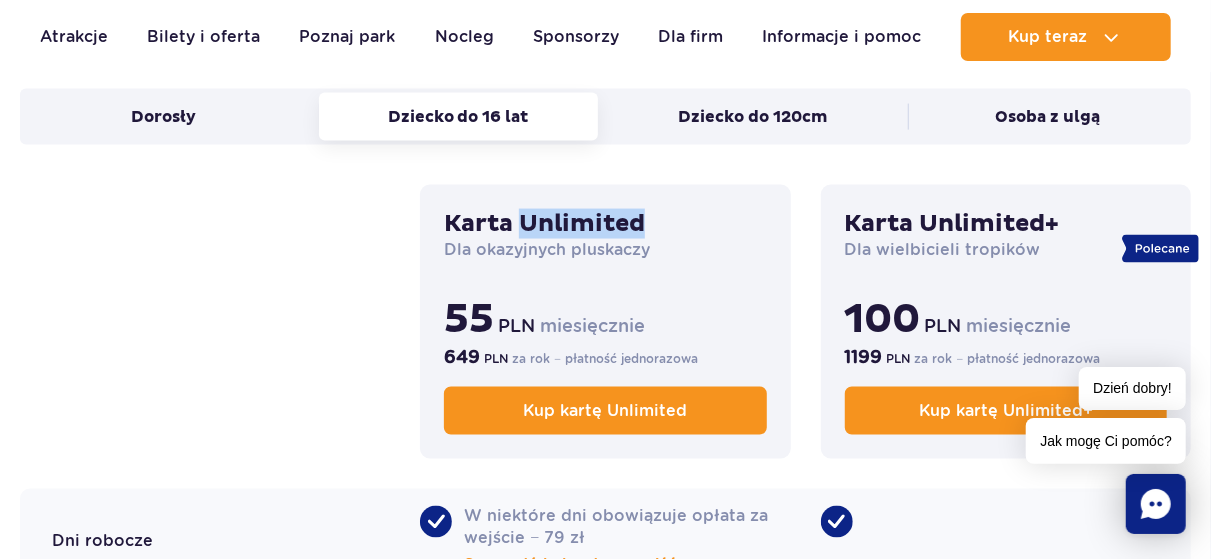 scroll, scrollTop: 1430, scrollLeft: 0, axis: vertical 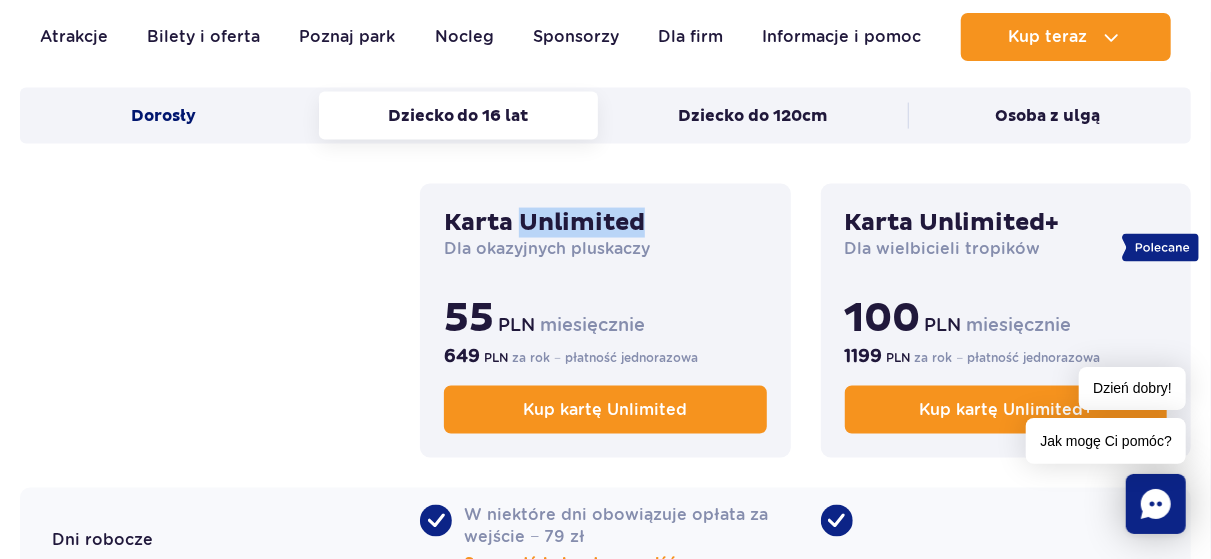 click on "Dorosły" at bounding box center [163, 116] 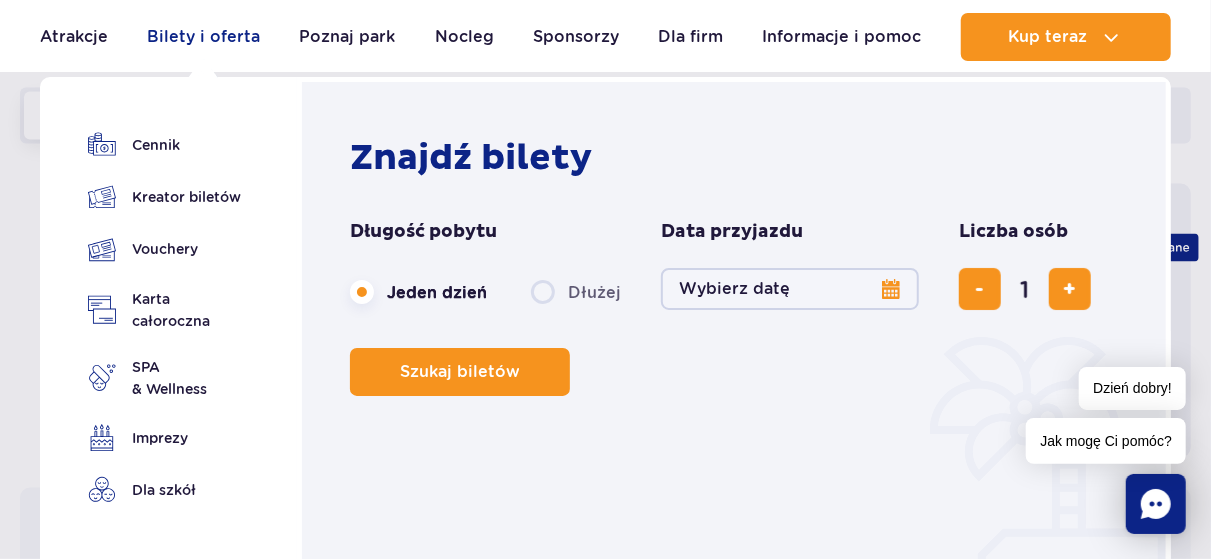 click on "Bilety i oferta" at bounding box center [203, 37] 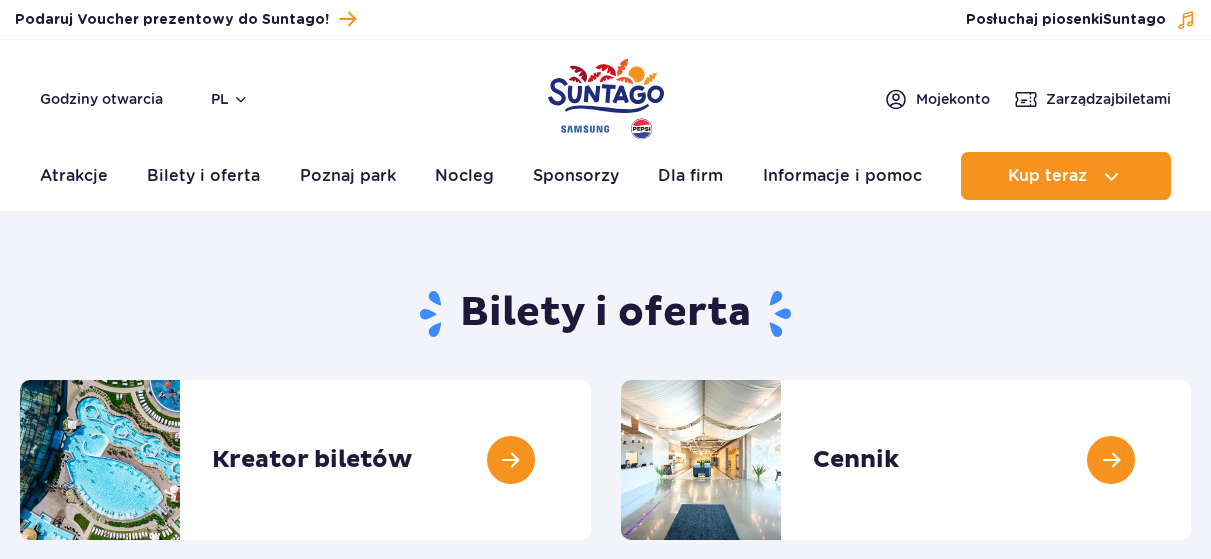 scroll, scrollTop: 0, scrollLeft: 0, axis: both 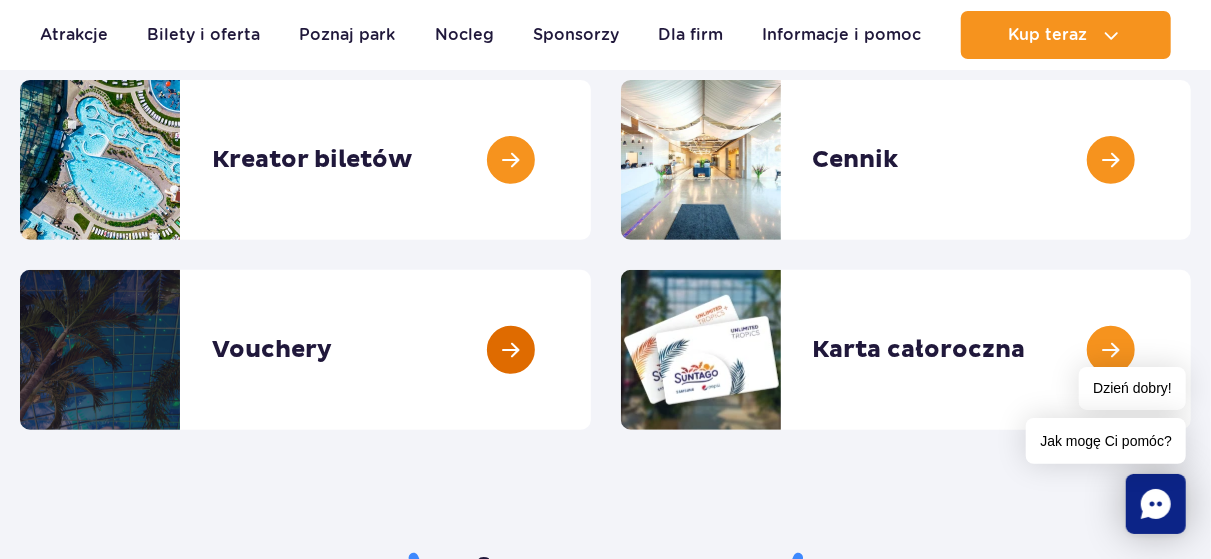click at bounding box center [591, 350] 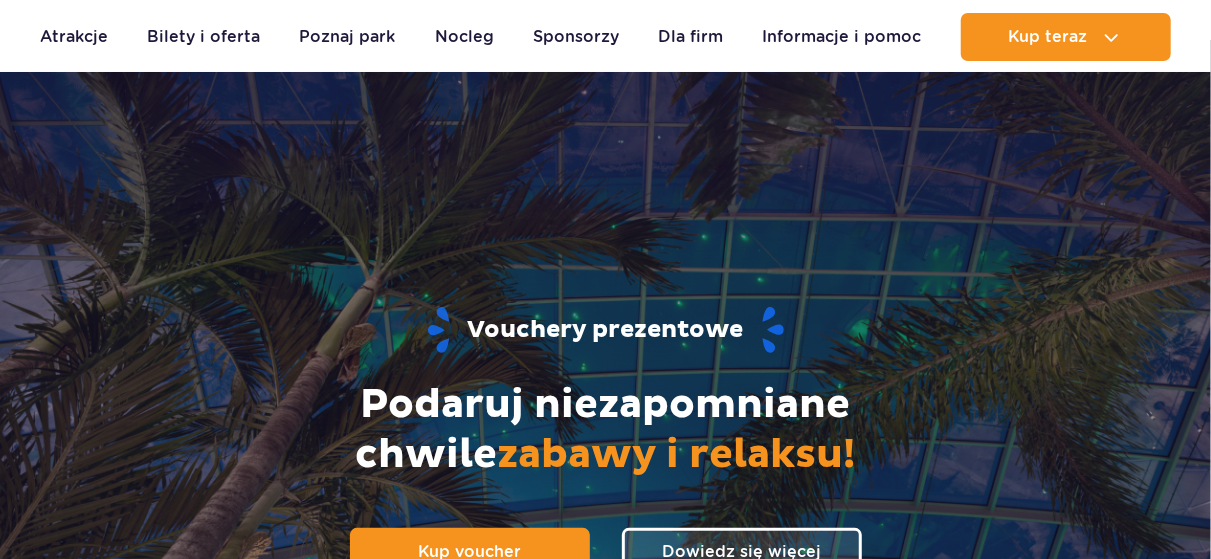 scroll, scrollTop: 100, scrollLeft: 0, axis: vertical 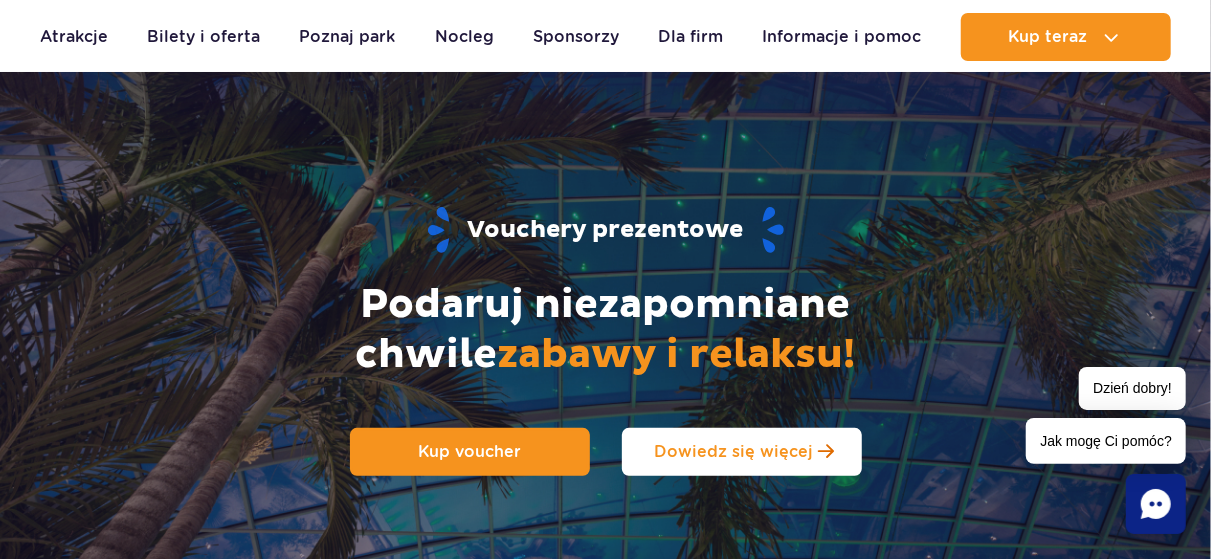click on "Dowiedz się więcej" at bounding box center [733, 451] 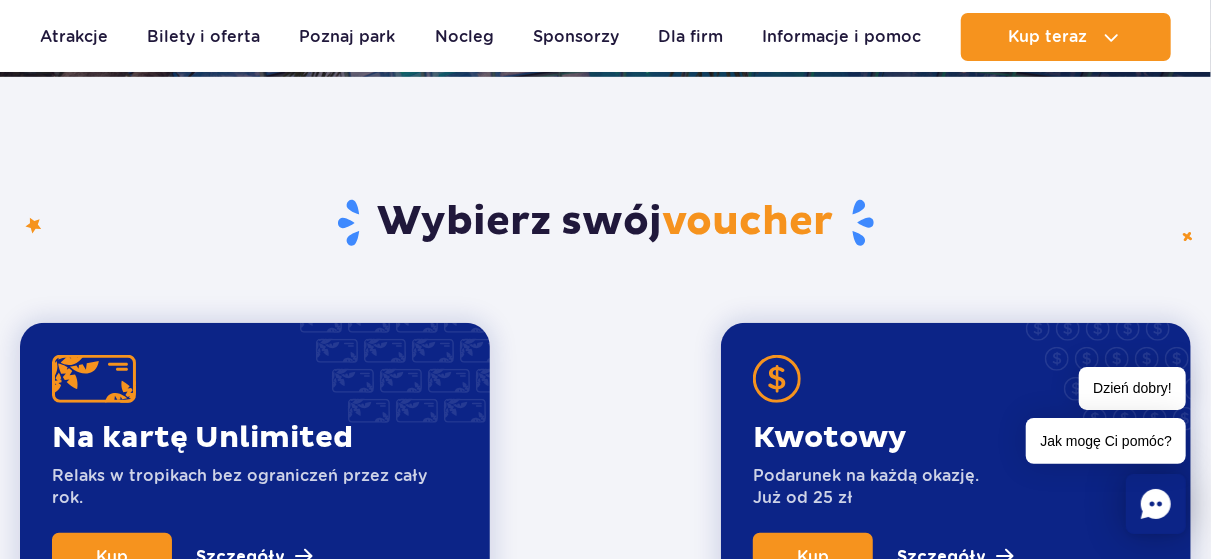 scroll, scrollTop: 680, scrollLeft: 0, axis: vertical 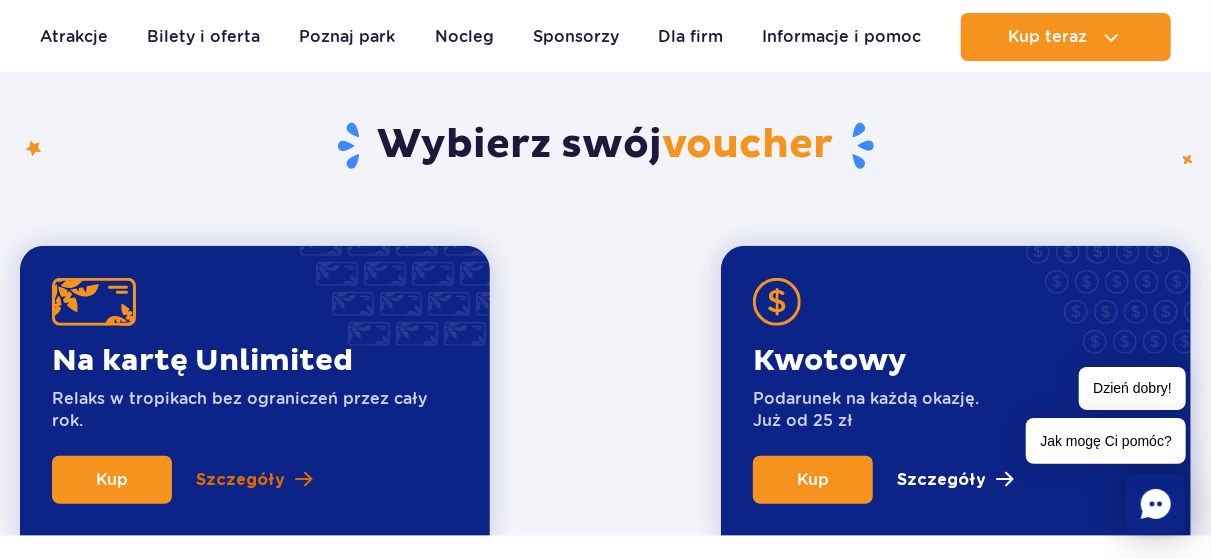 click on "Szczegóły" at bounding box center (240, 480) 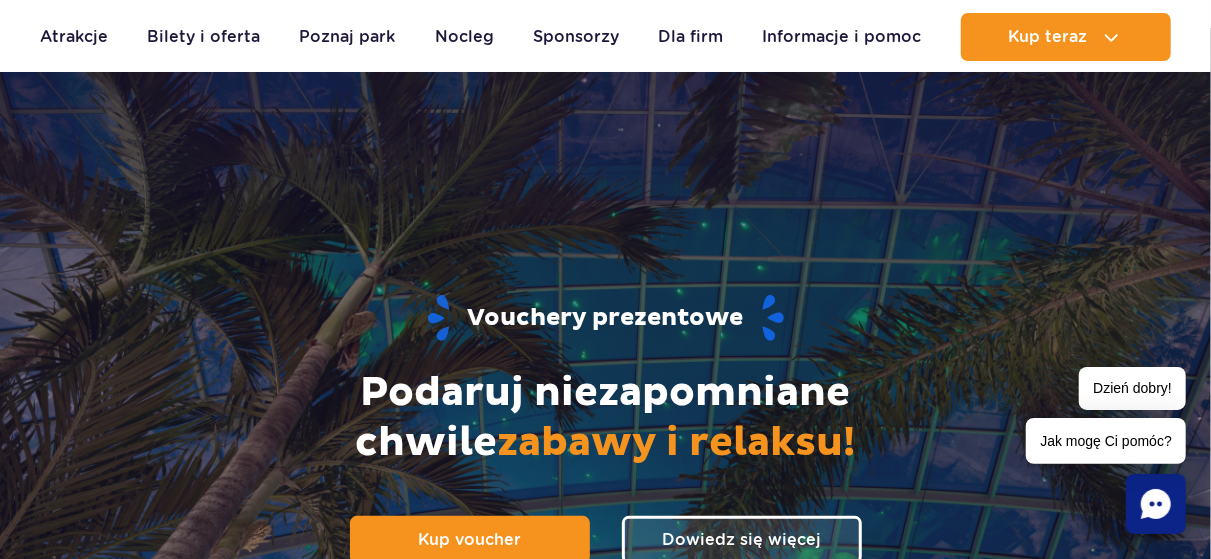 scroll, scrollTop: 0, scrollLeft: 0, axis: both 